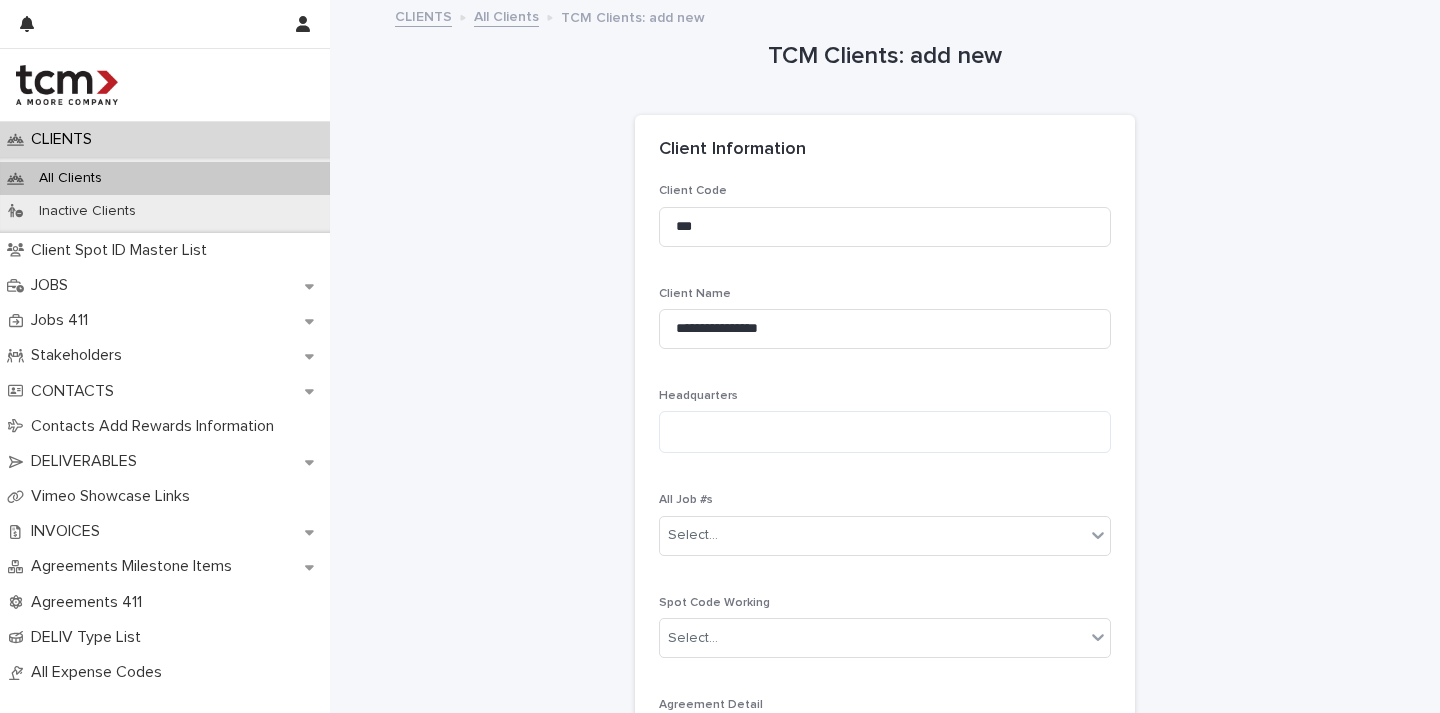 scroll, scrollTop: 0, scrollLeft: 0, axis: both 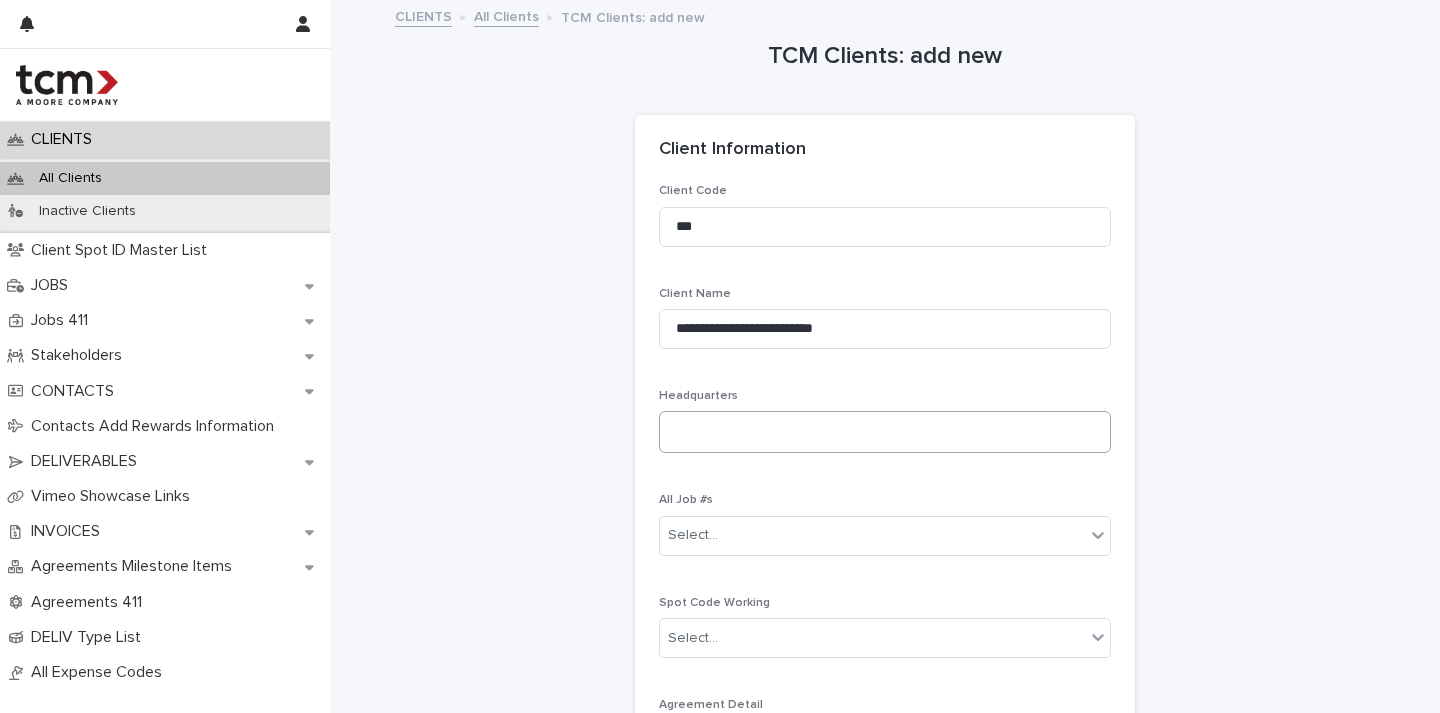 type on "**********" 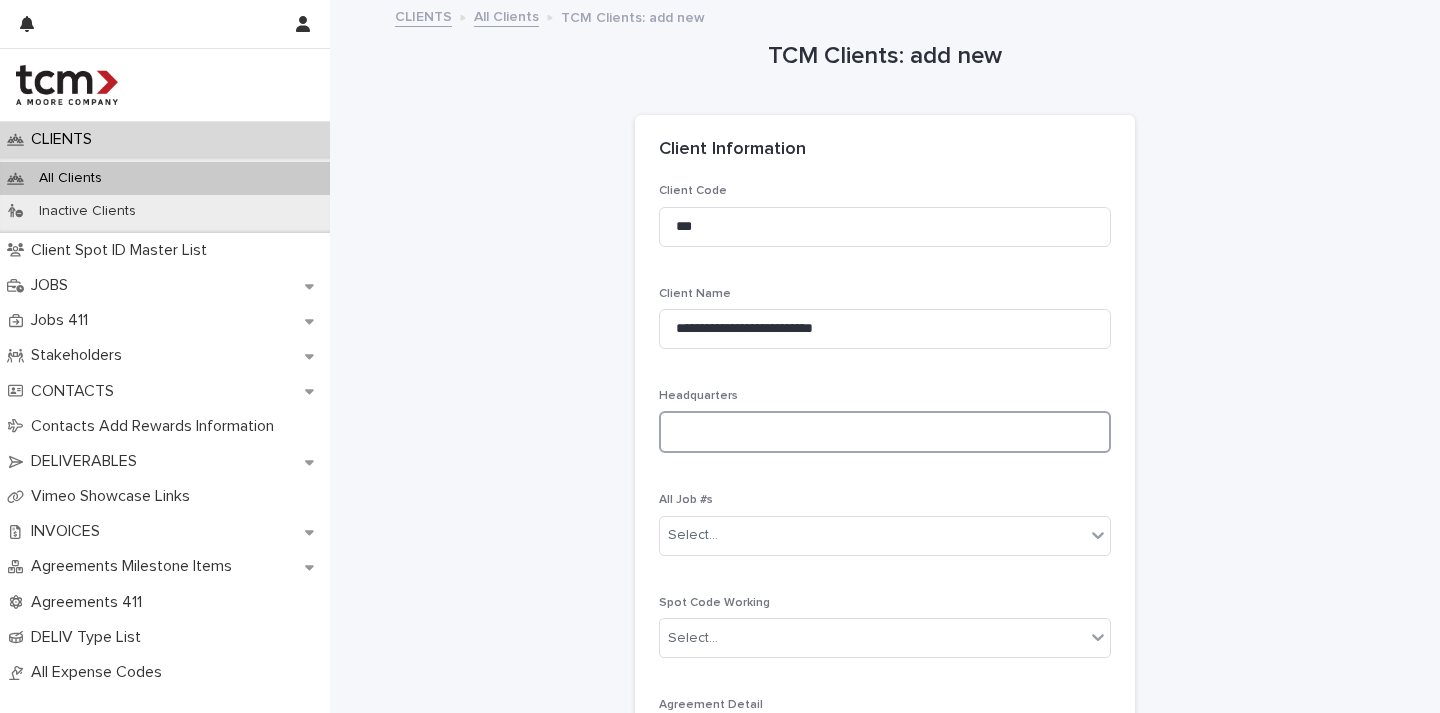 click at bounding box center [885, 432] 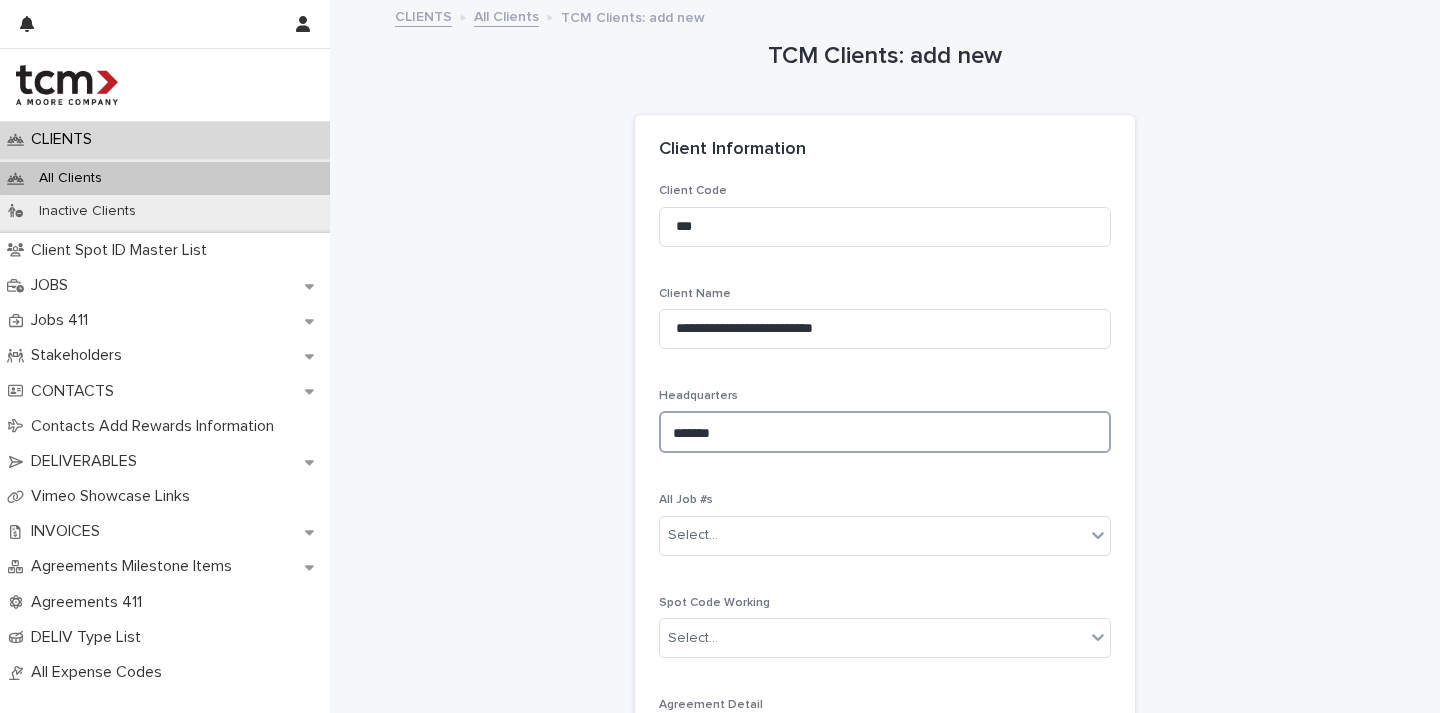 type on "*******" 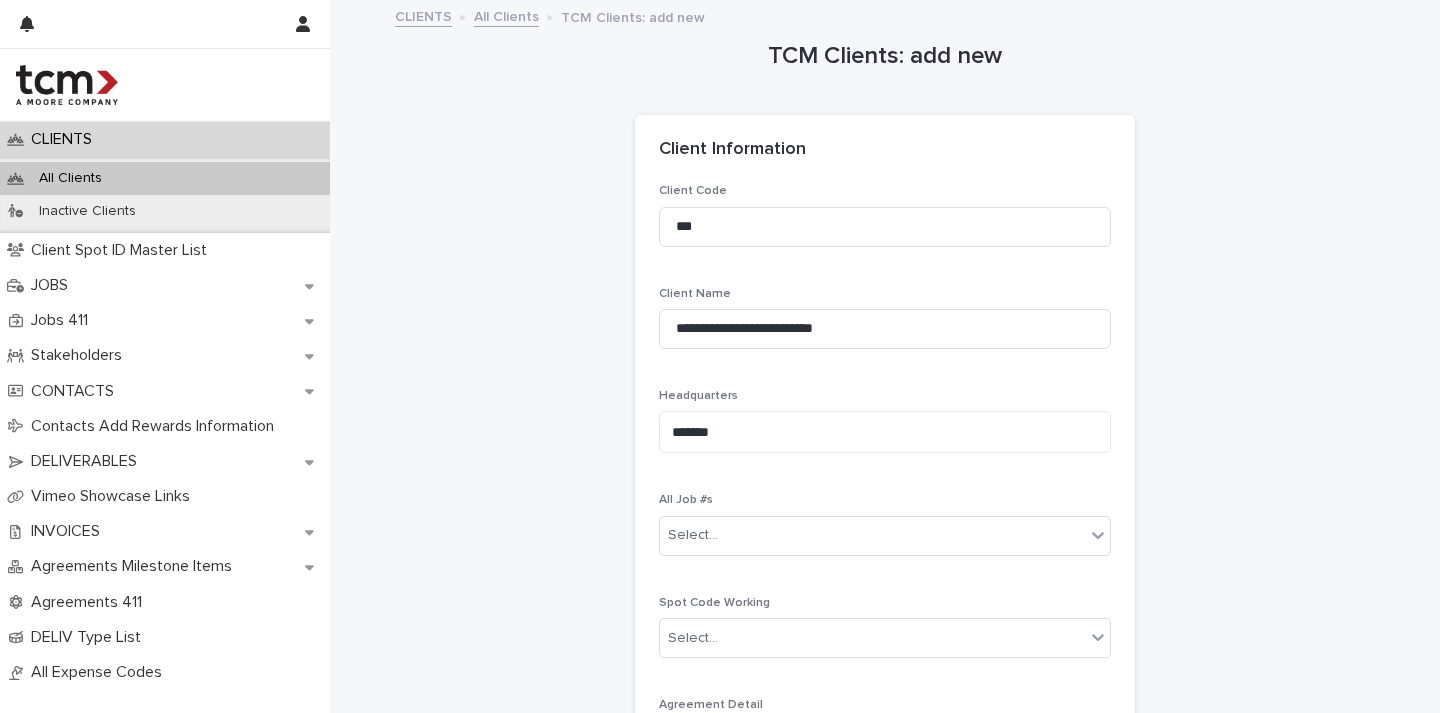 click on "**********" at bounding box center [885, 2046] 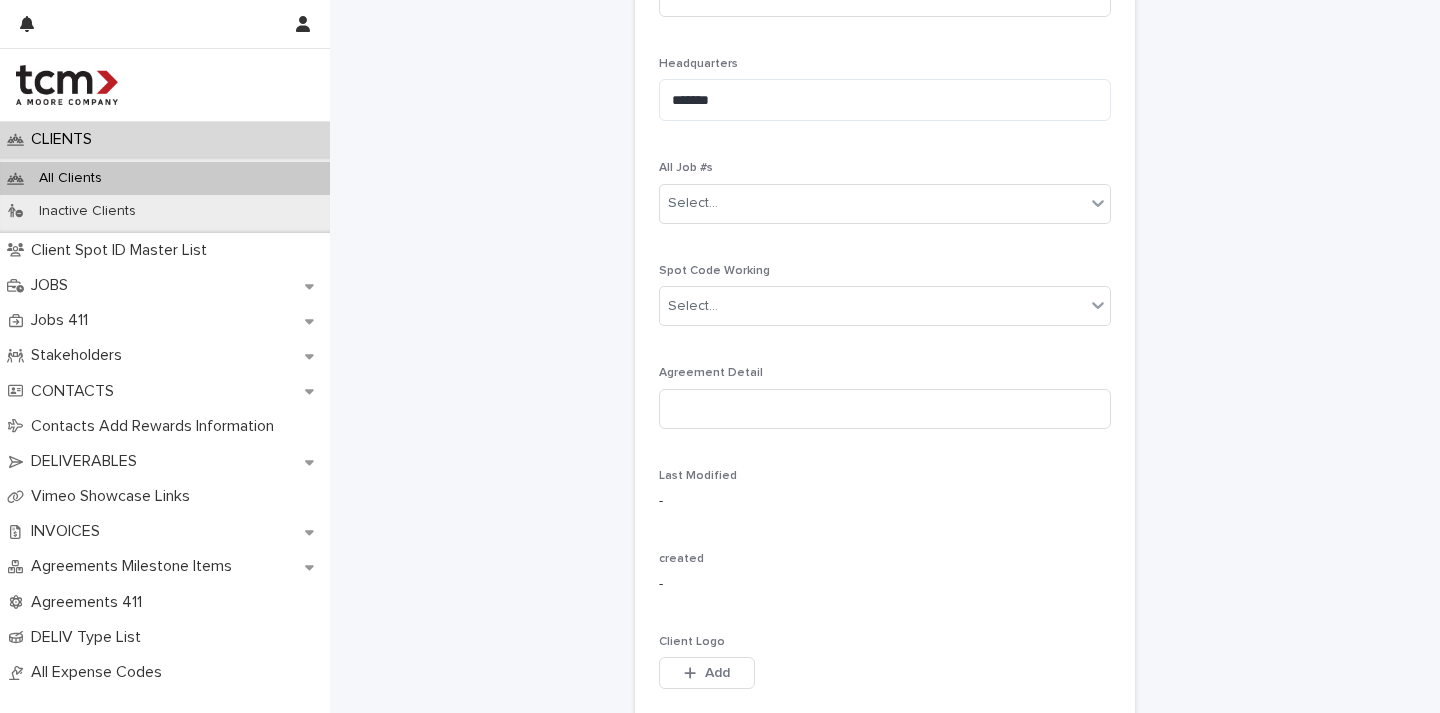 scroll, scrollTop: 328, scrollLeft: 0, axis: vertical 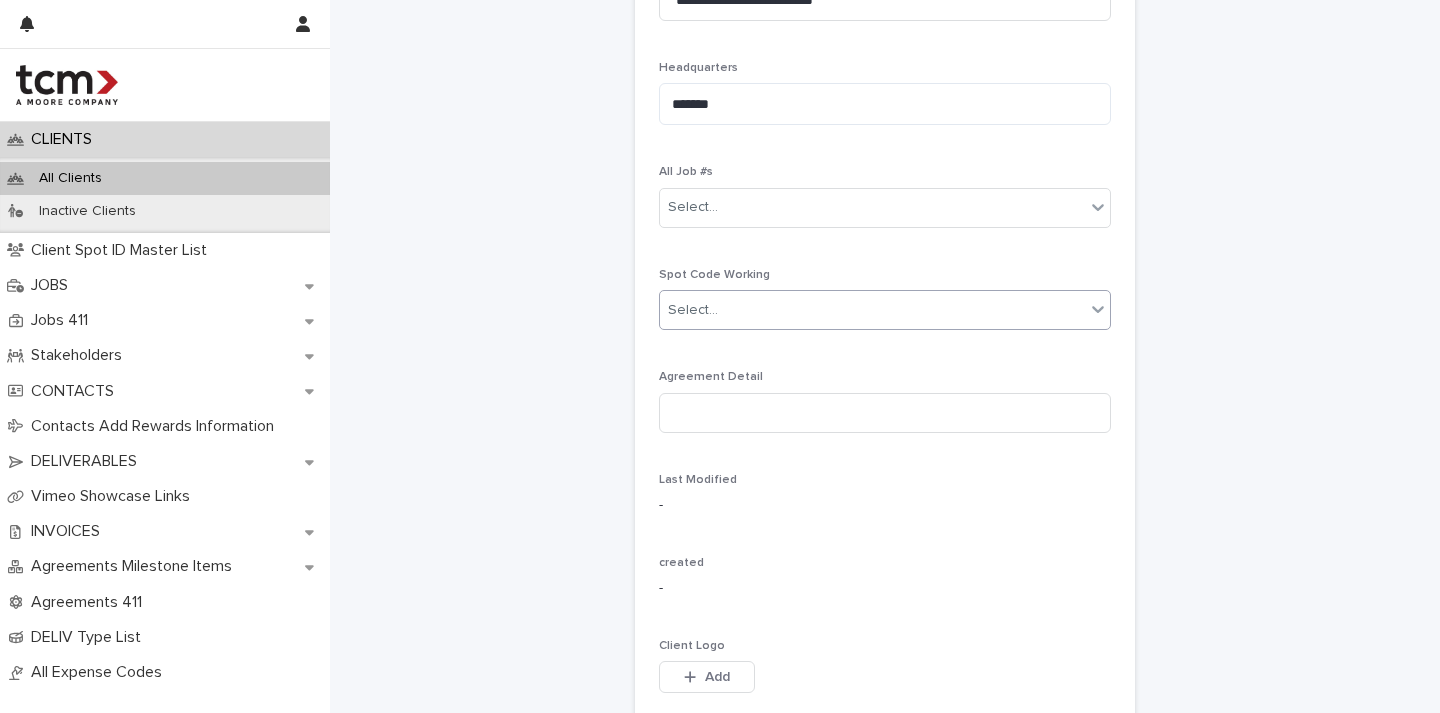 click on "Select..." at bounding box center (872, 310) 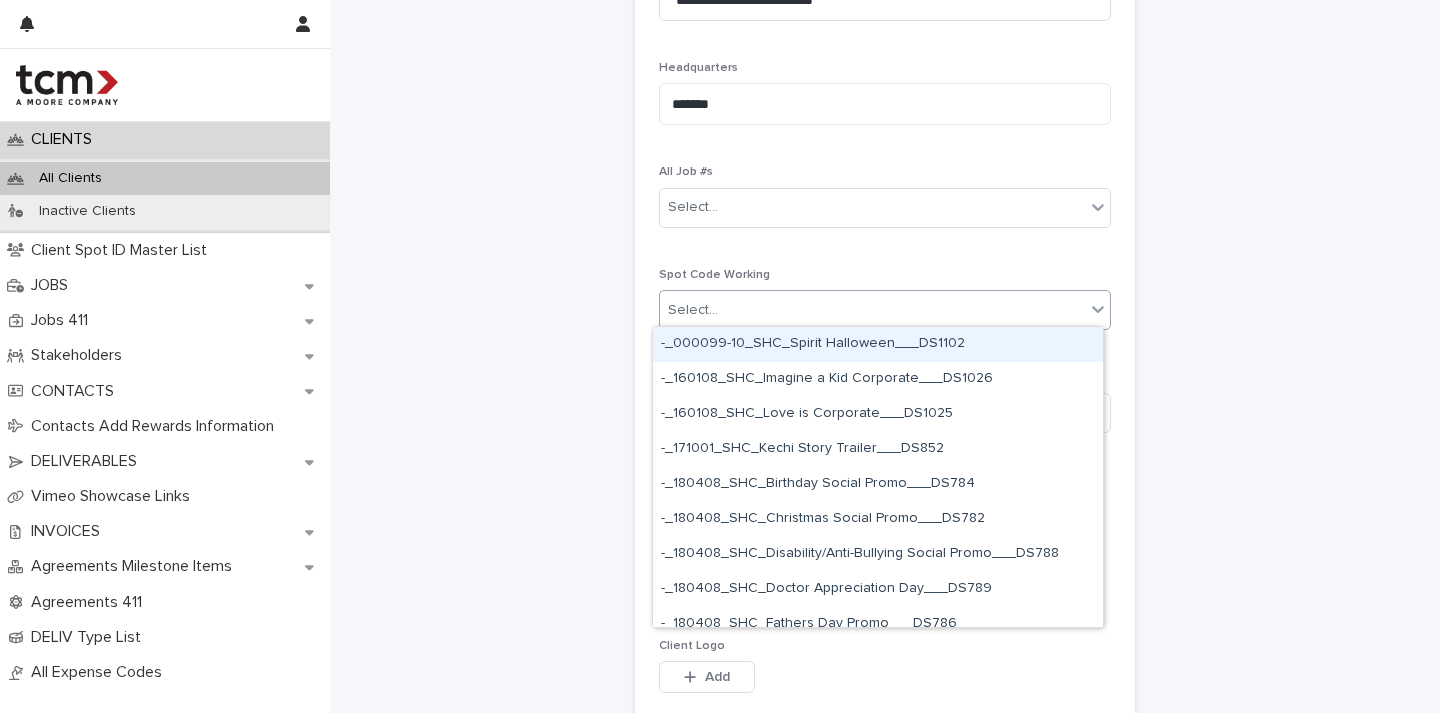 click on "**********" at bounding box center (885, 1663) 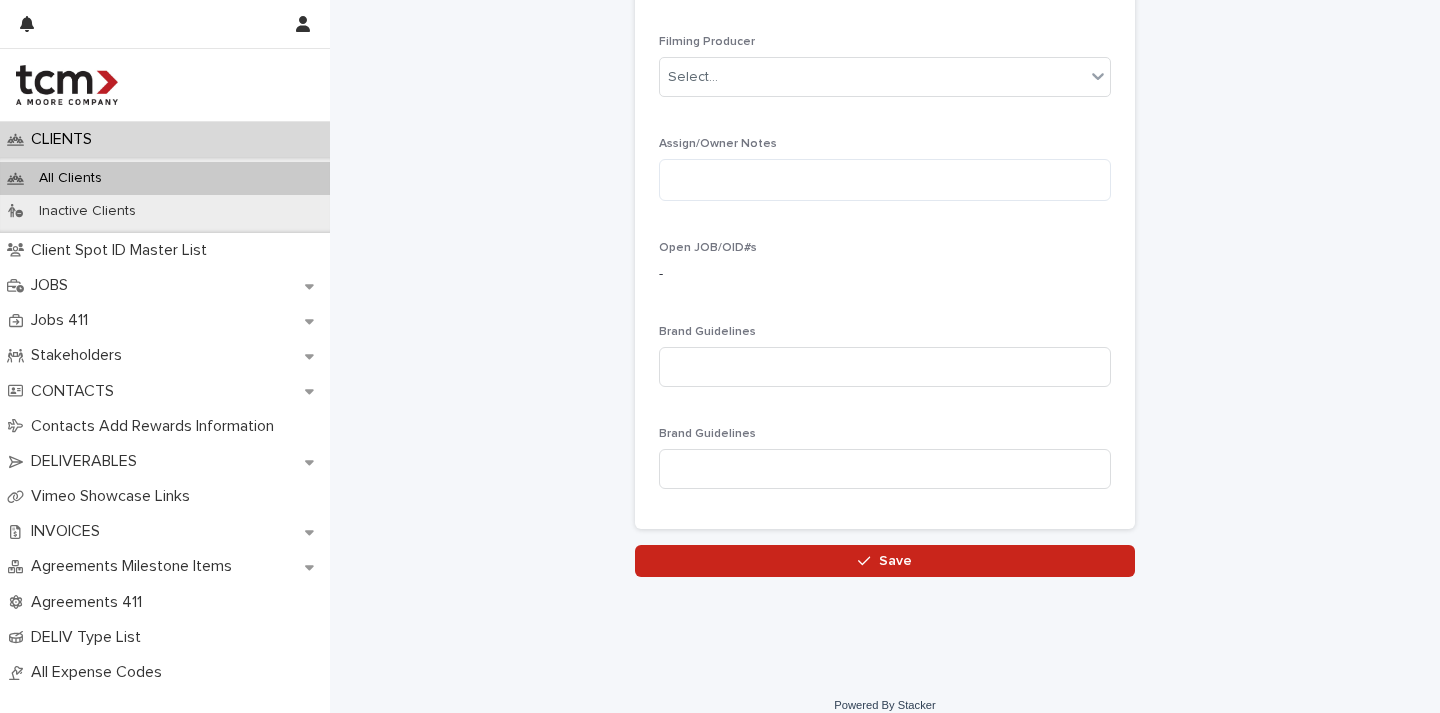 scroll, scrollTop: 3401, scrollLeft: 0, axis: vertical 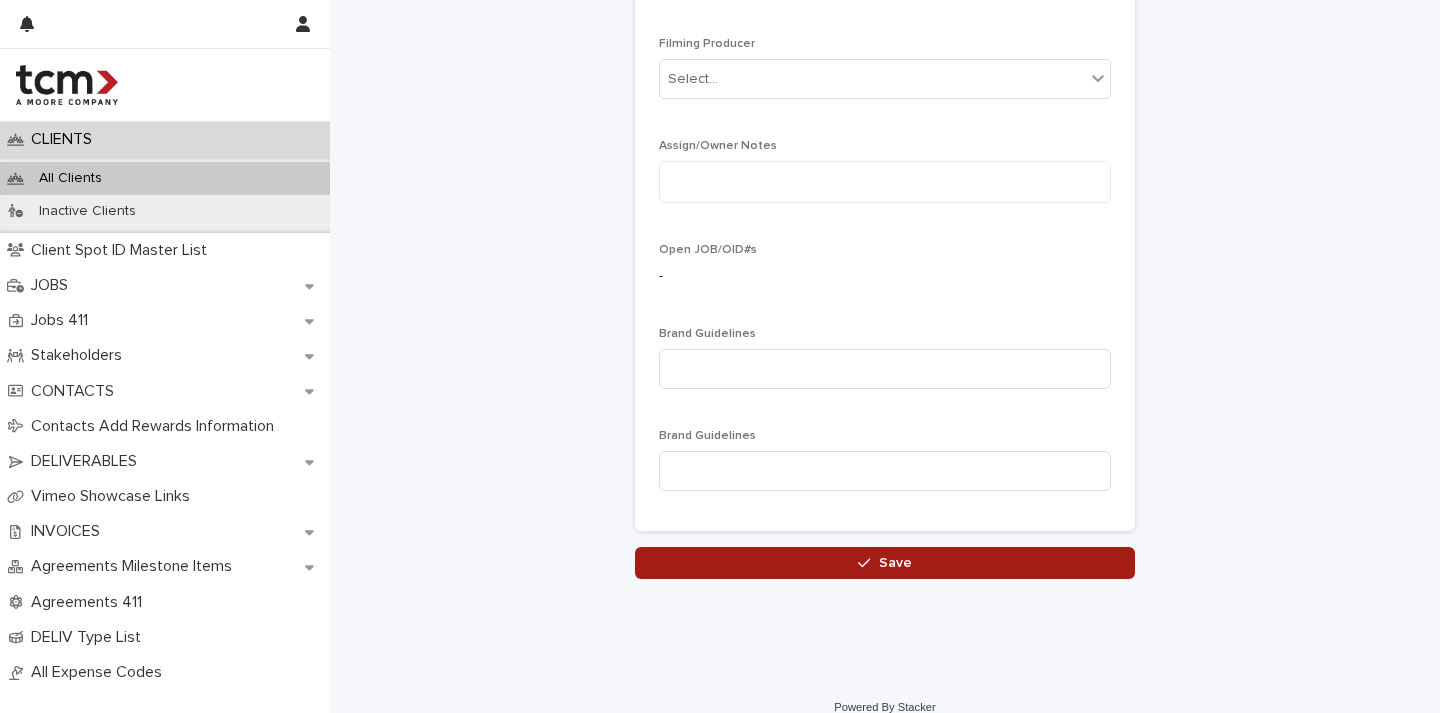 click on "Save" at bounding box center (885, 563) 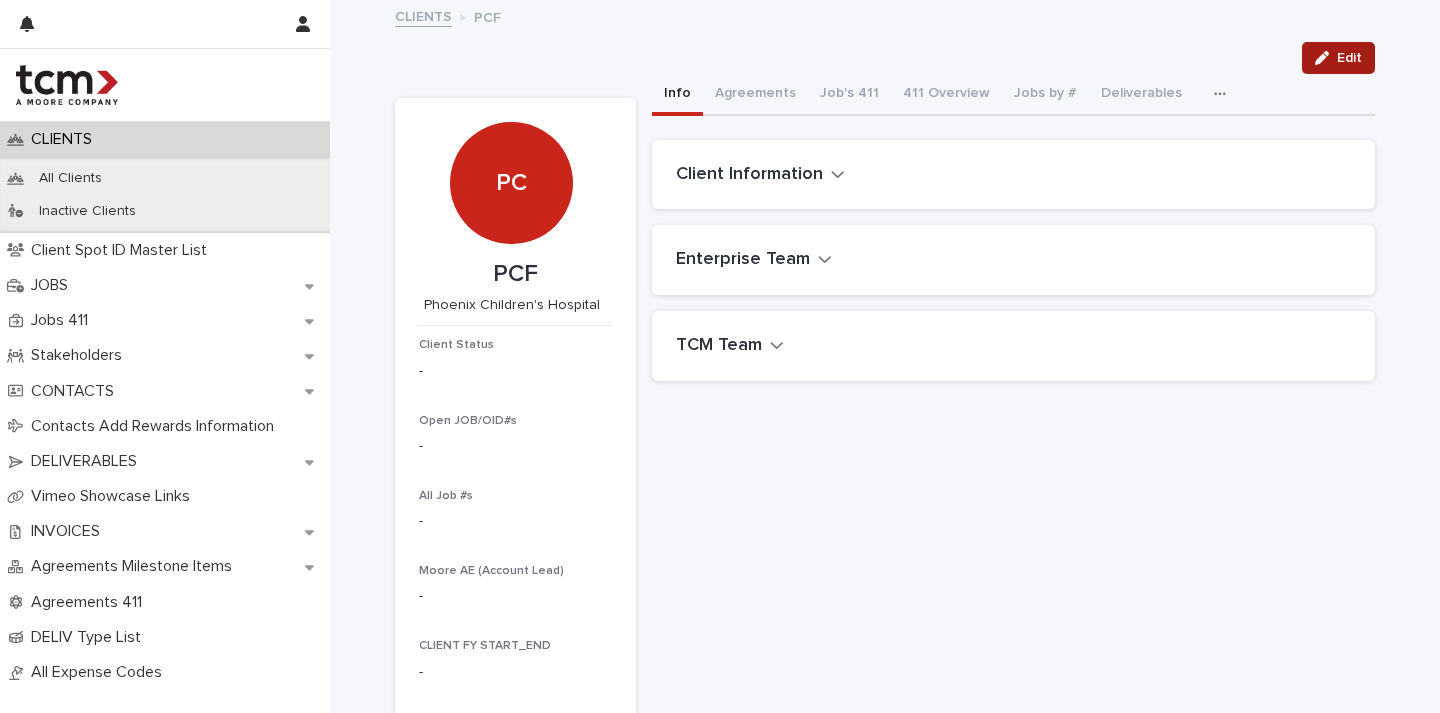 scroll, scrollTop: 0, scrollLeft: 0, axis: both 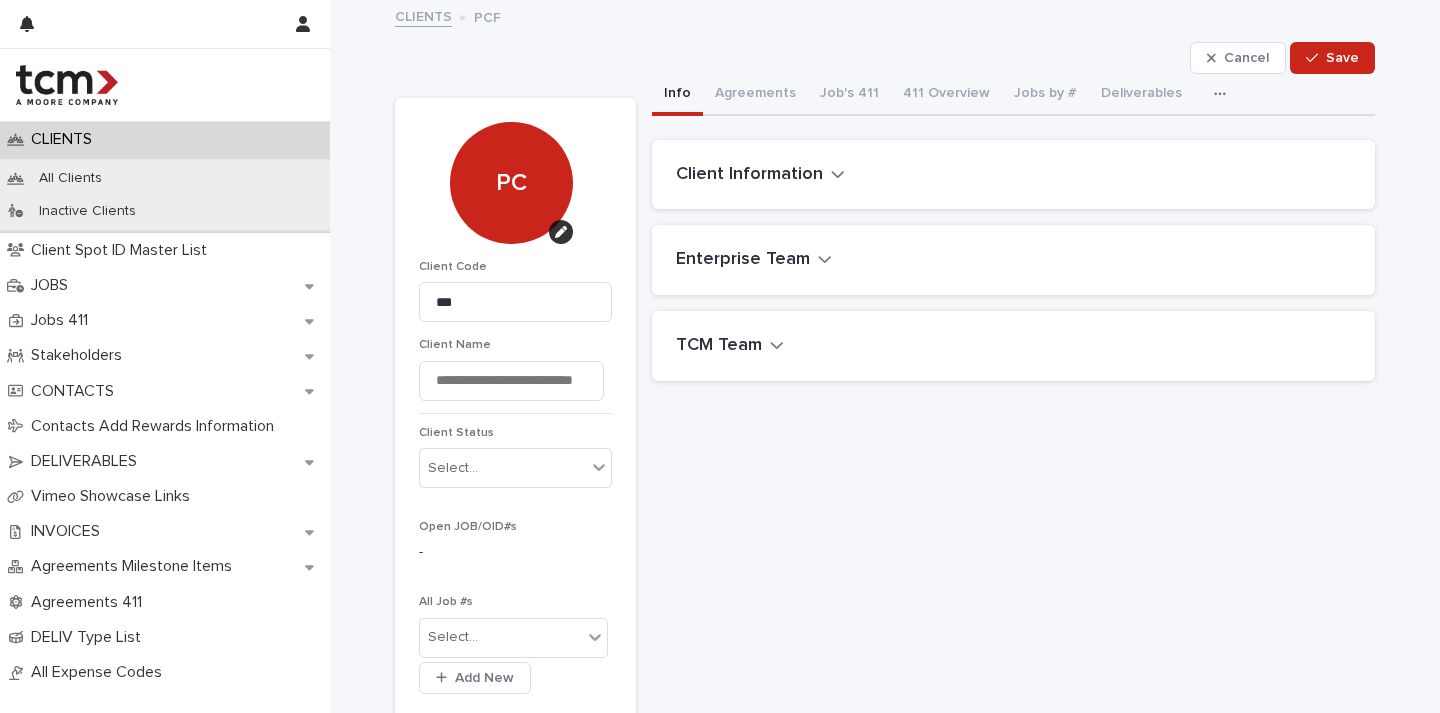 click on "PC" at bounding box center [511, 183] 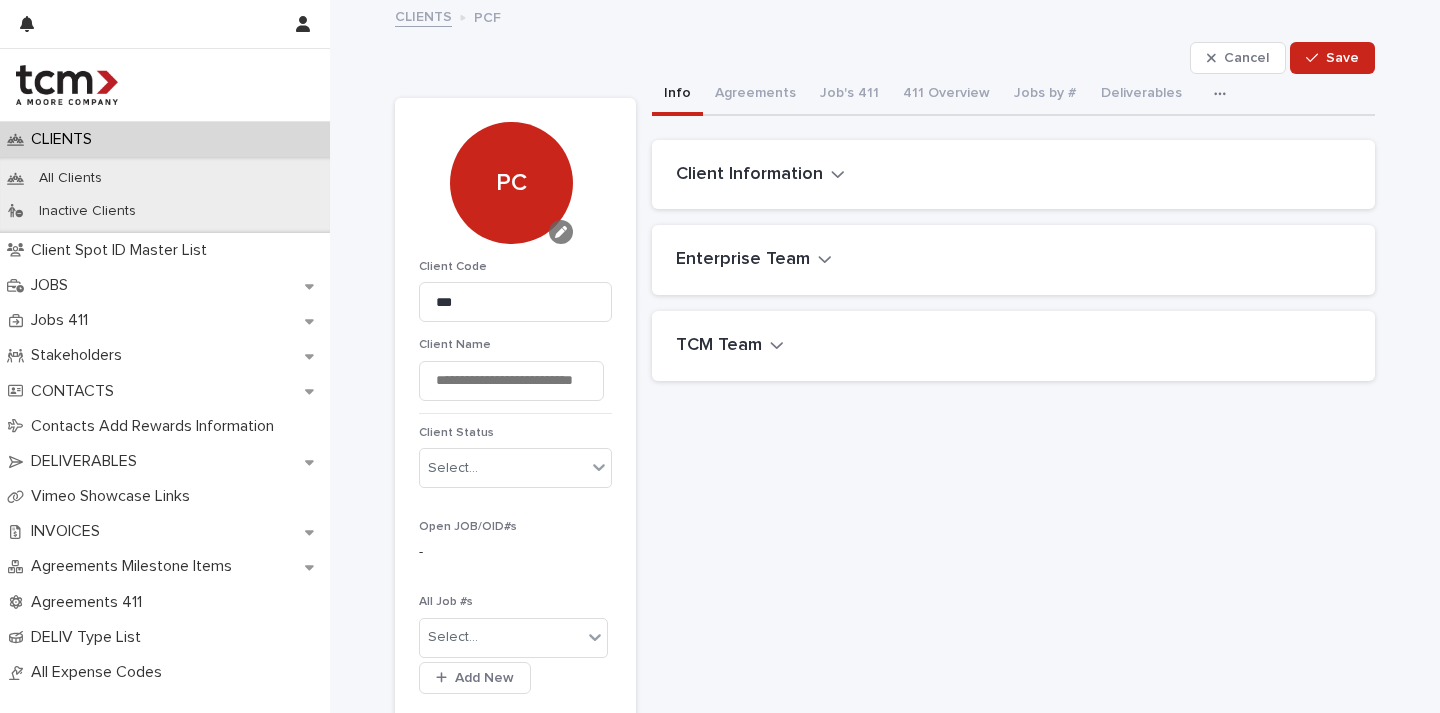 click 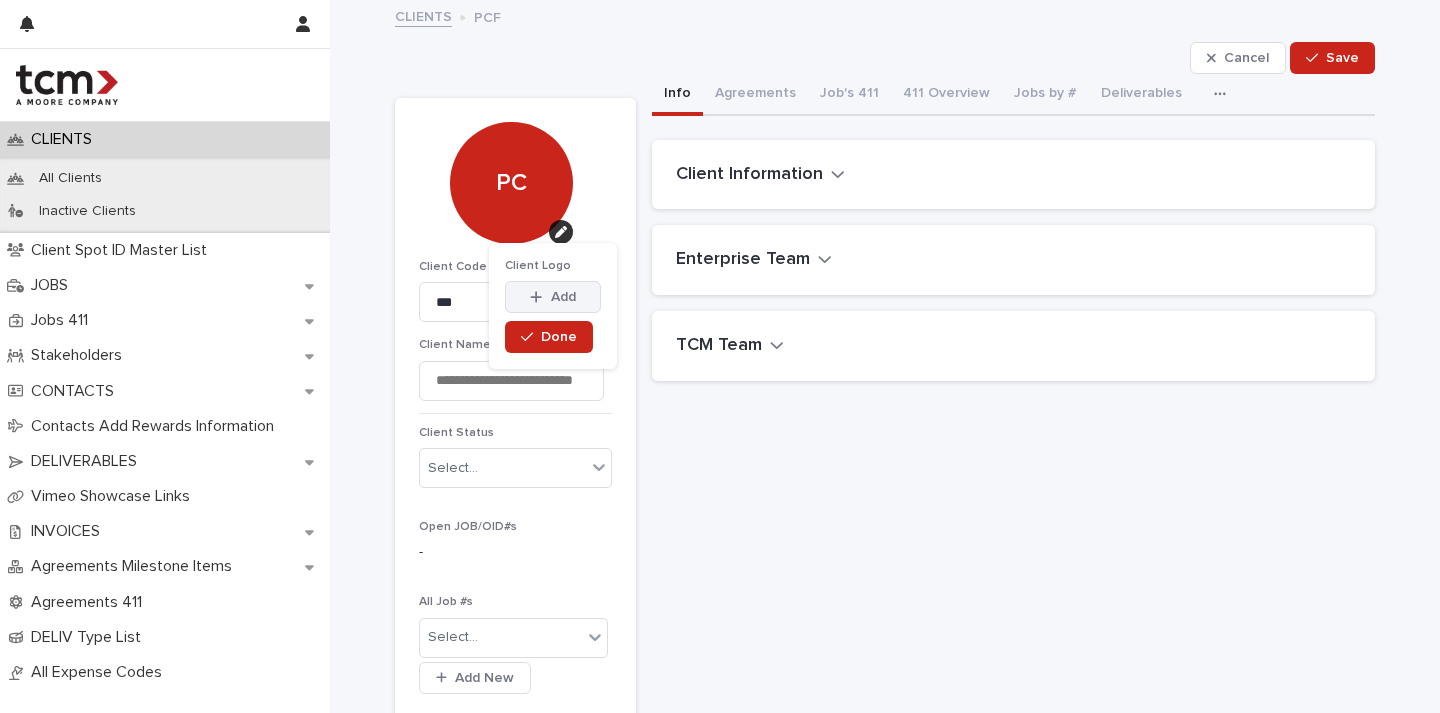 click on "Add" at bounding box center [563, 297] 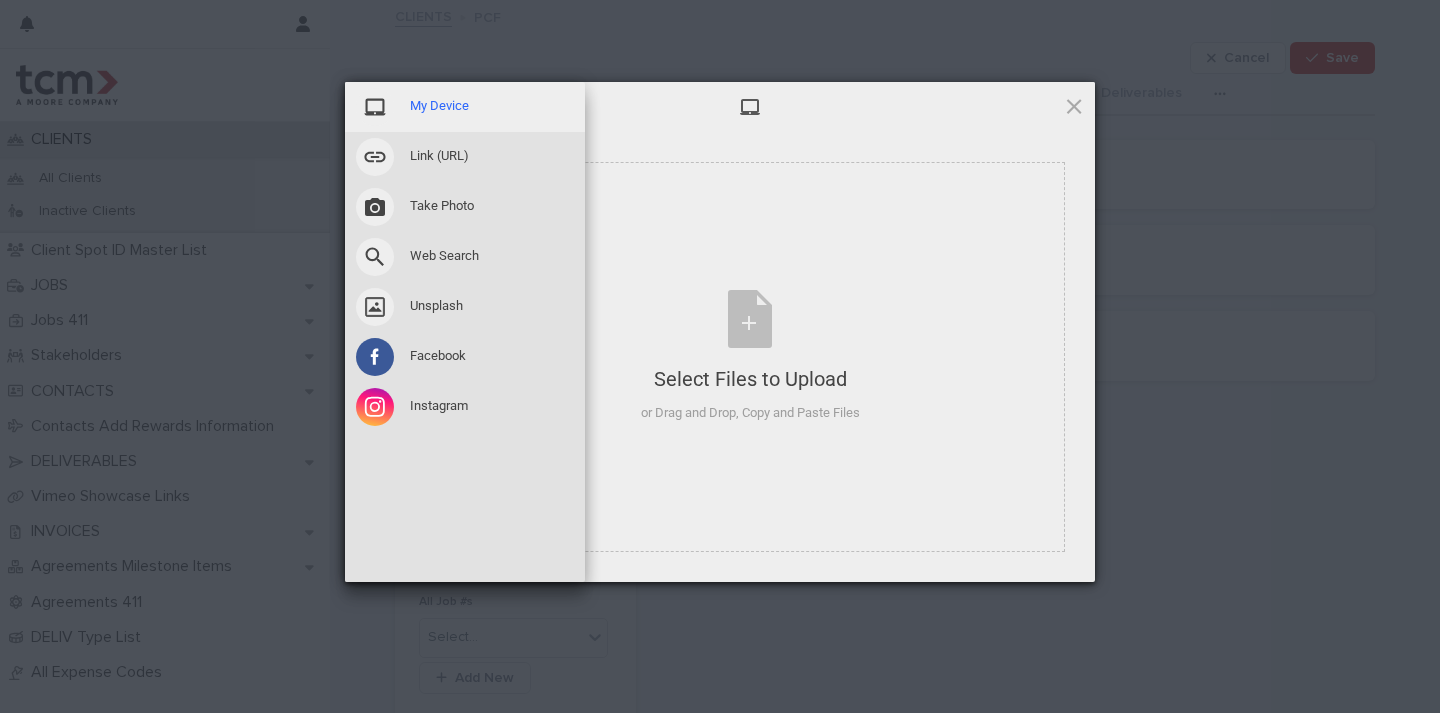 click on "My Device" at bounding box center (439, 106) 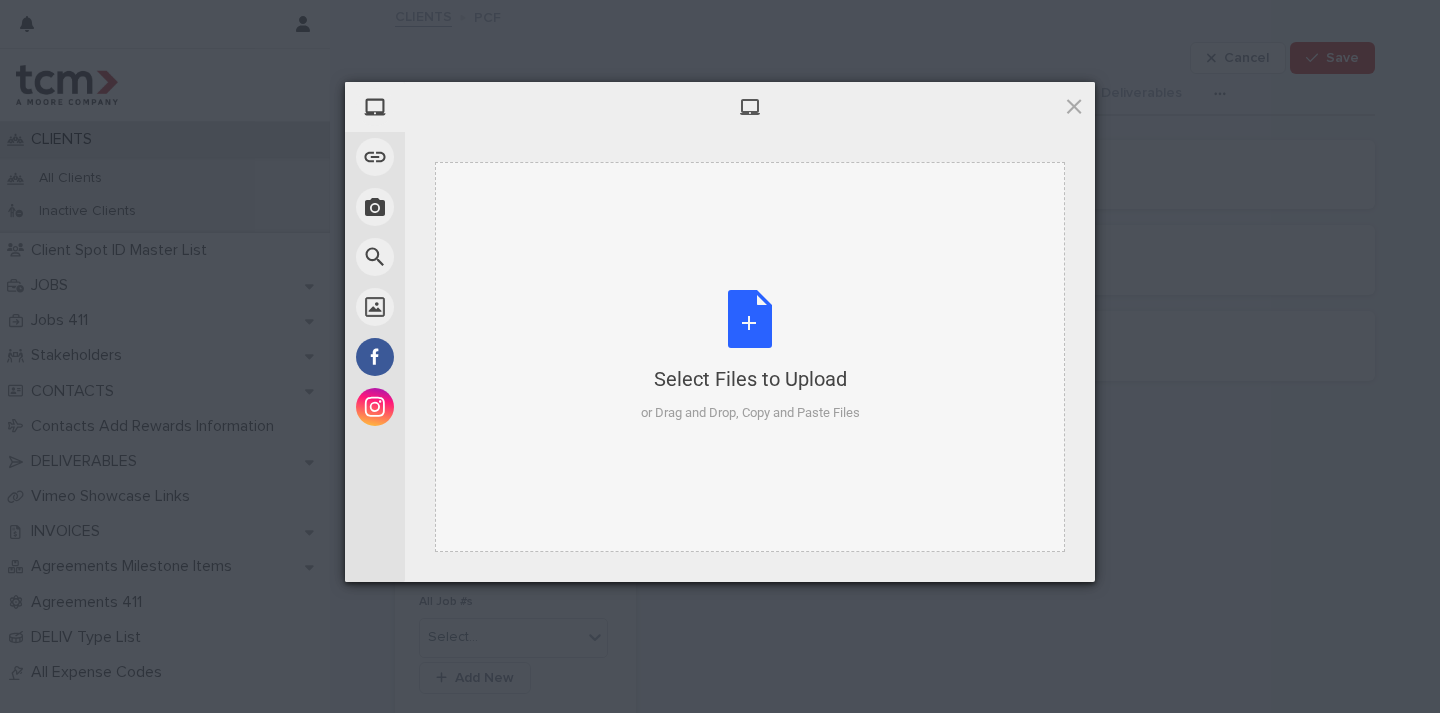 click on "Select Files to Upload
or Drag and Drop, Copy and Paste Files" at bounding box center (750, 356) 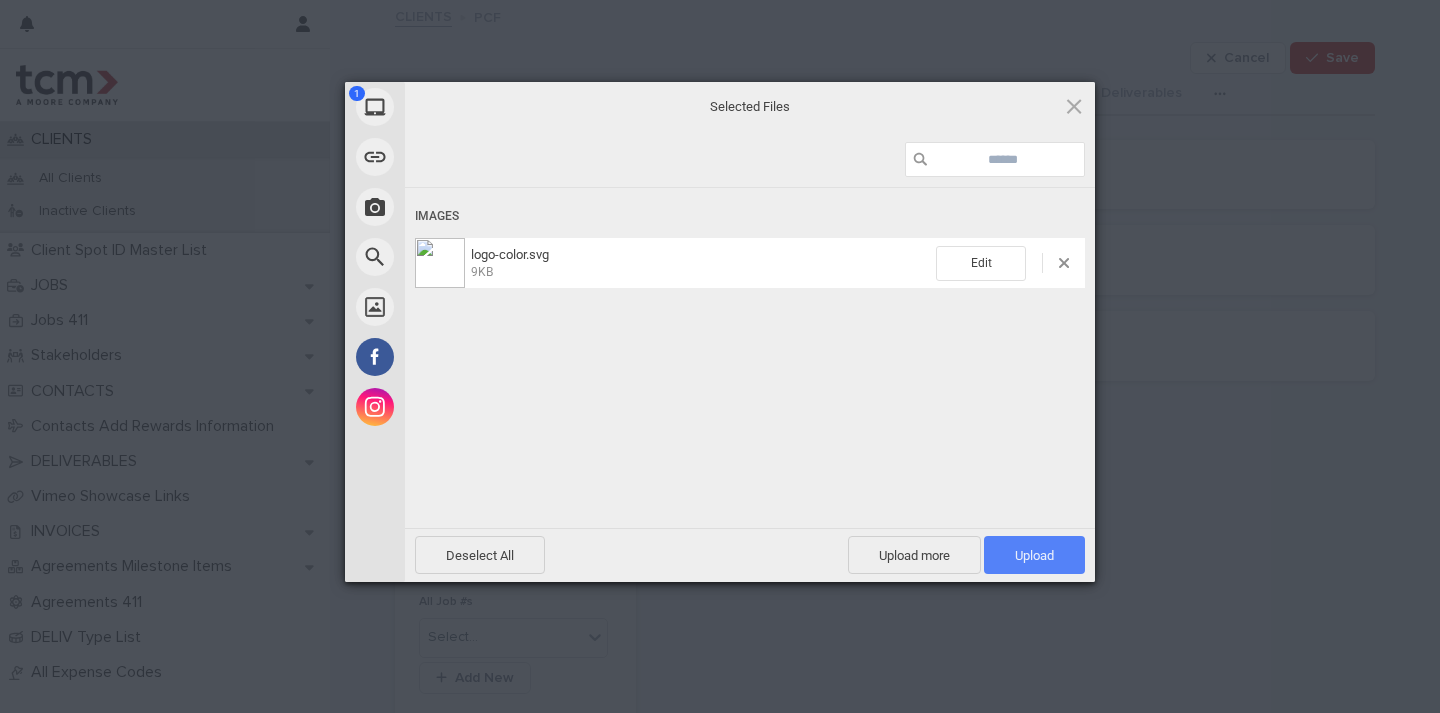 click on "Upload
1" at bounding box center [1034, 555] 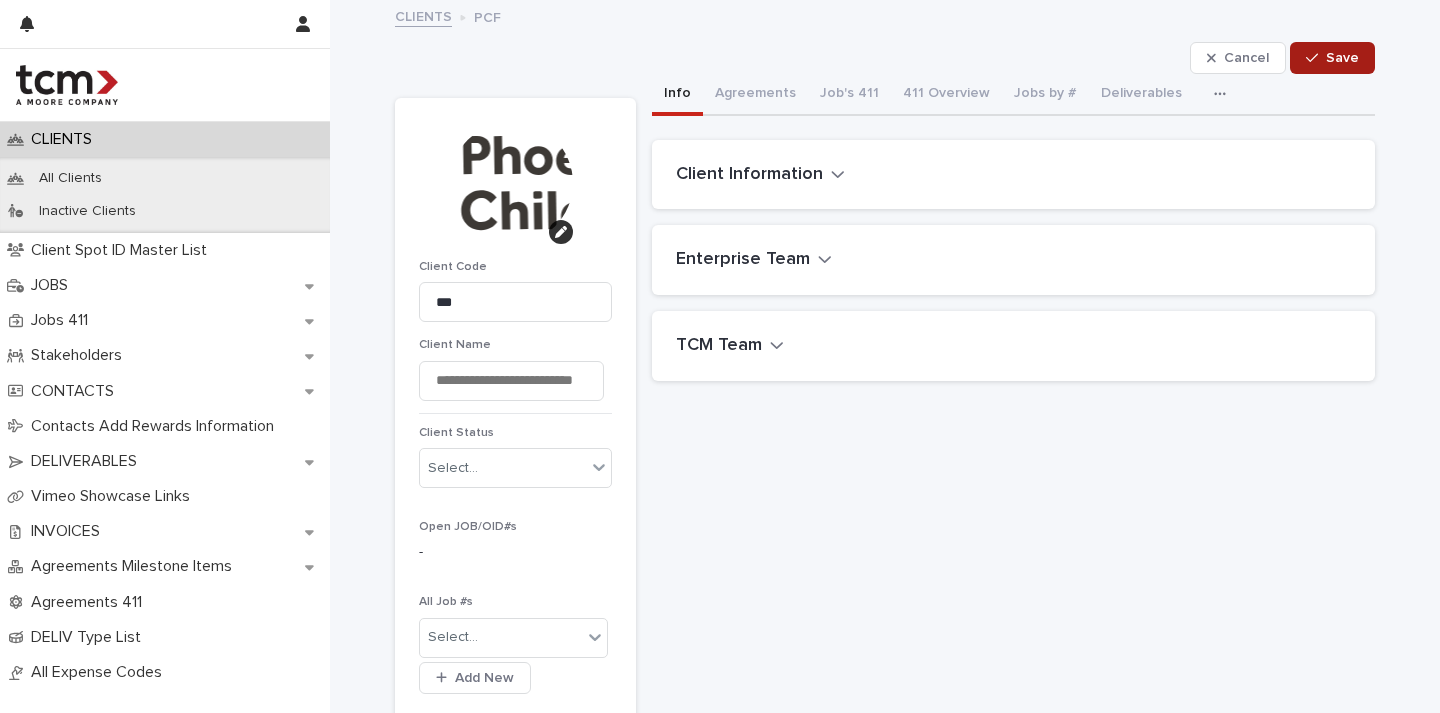 click on "Save" at bounding box center (1332, 58) 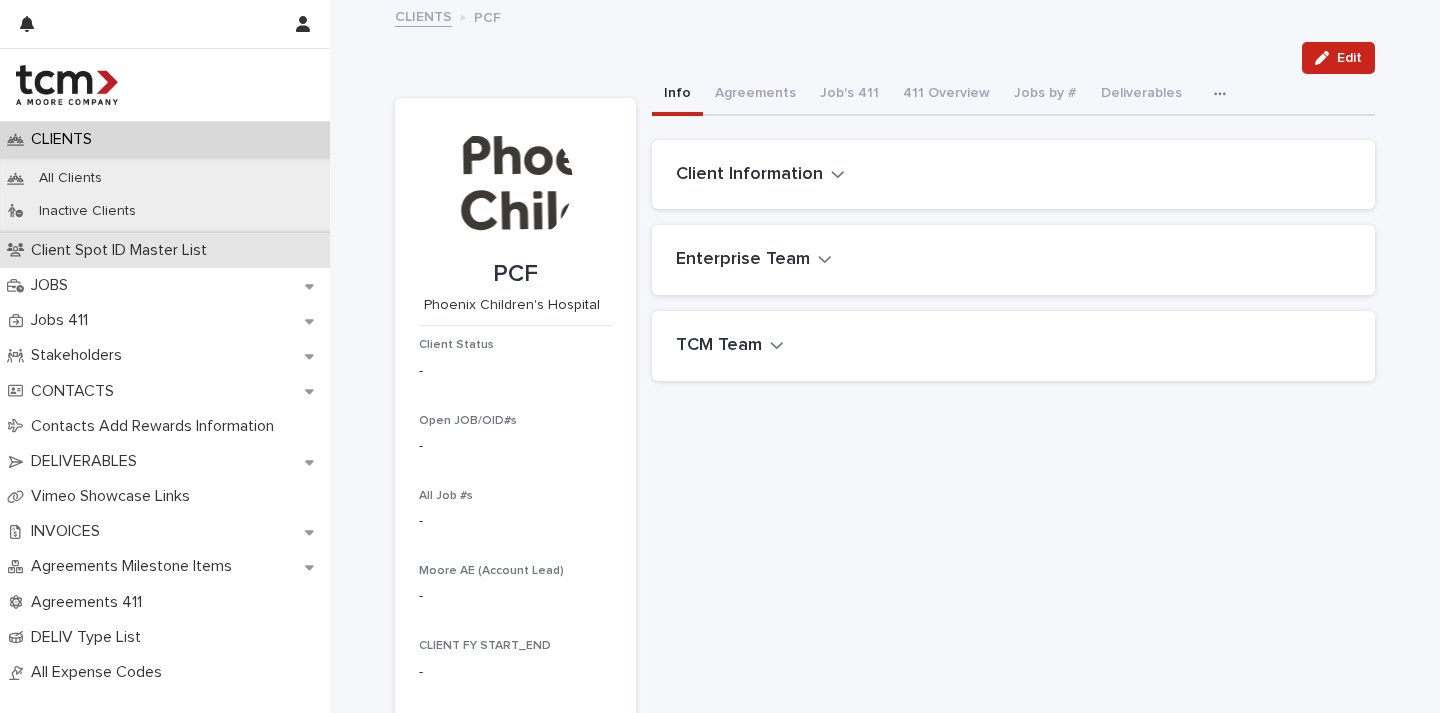 click on "Client Spot ID Master List" at bounding box center (123, 250) 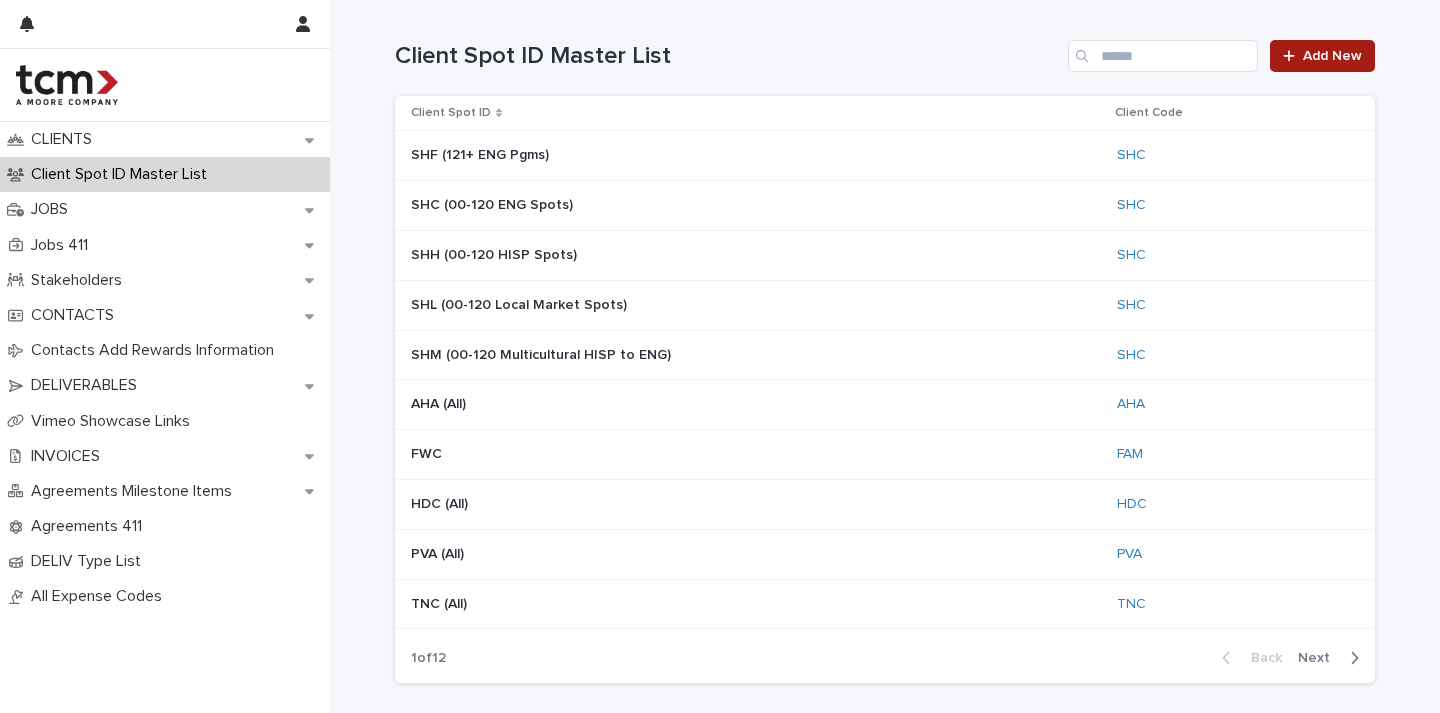 click on "Add New" at bounding box center [1322, 56] 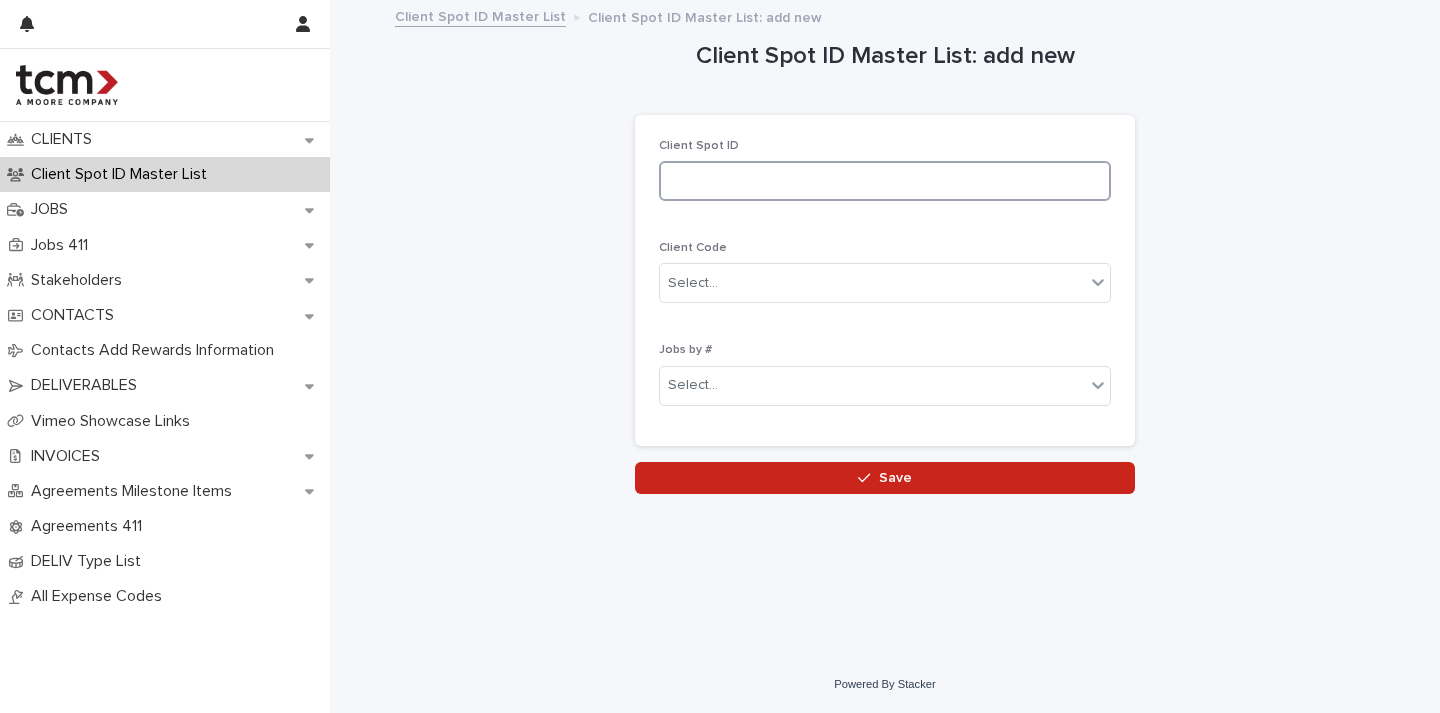 click at bounding box center (885, 181) 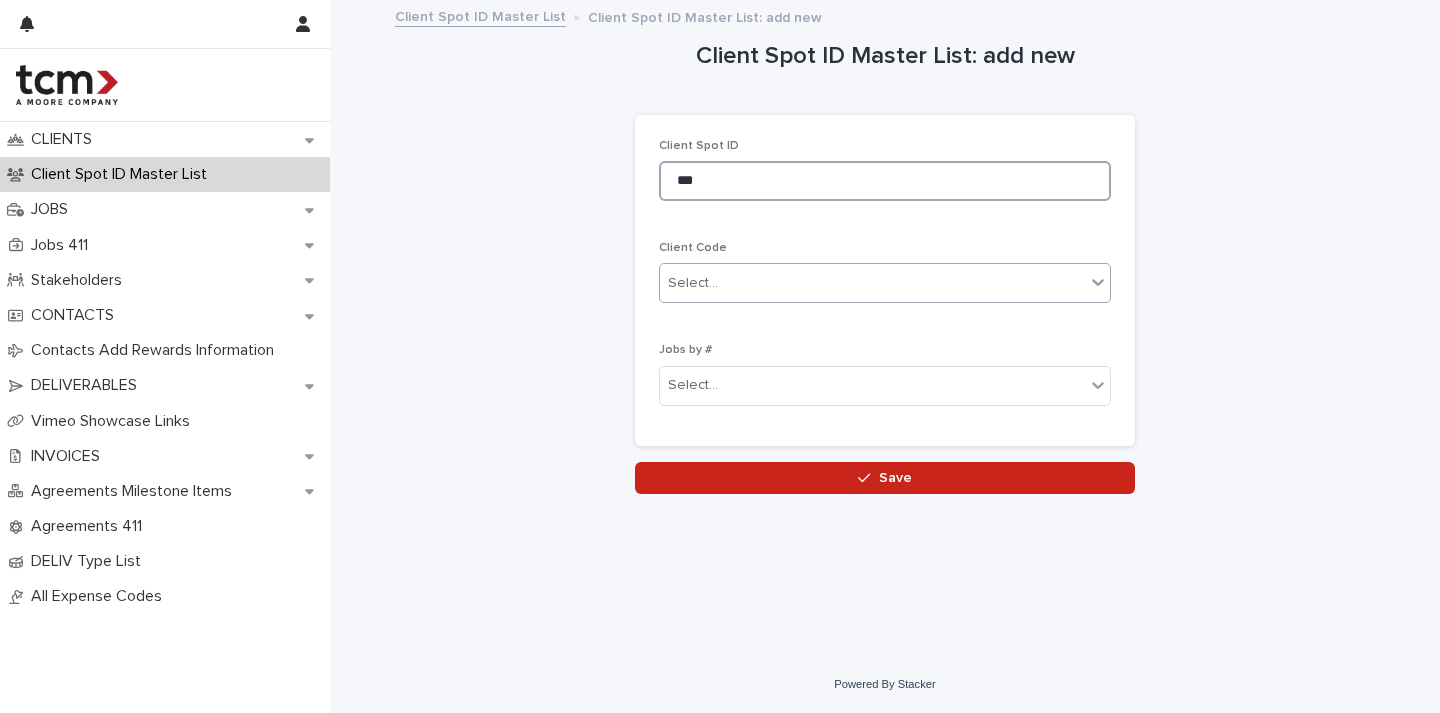type on "***" 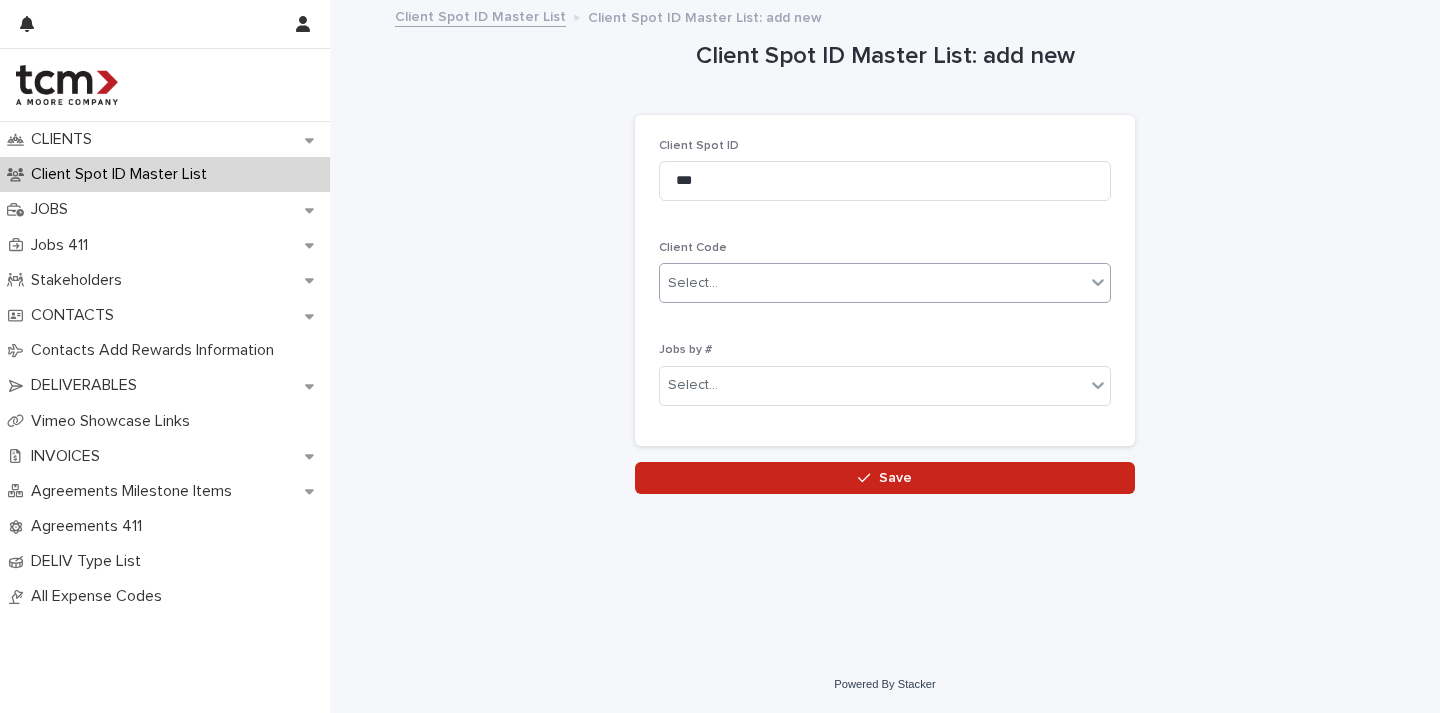 click on "Select..." at bounding box center [872, 283] 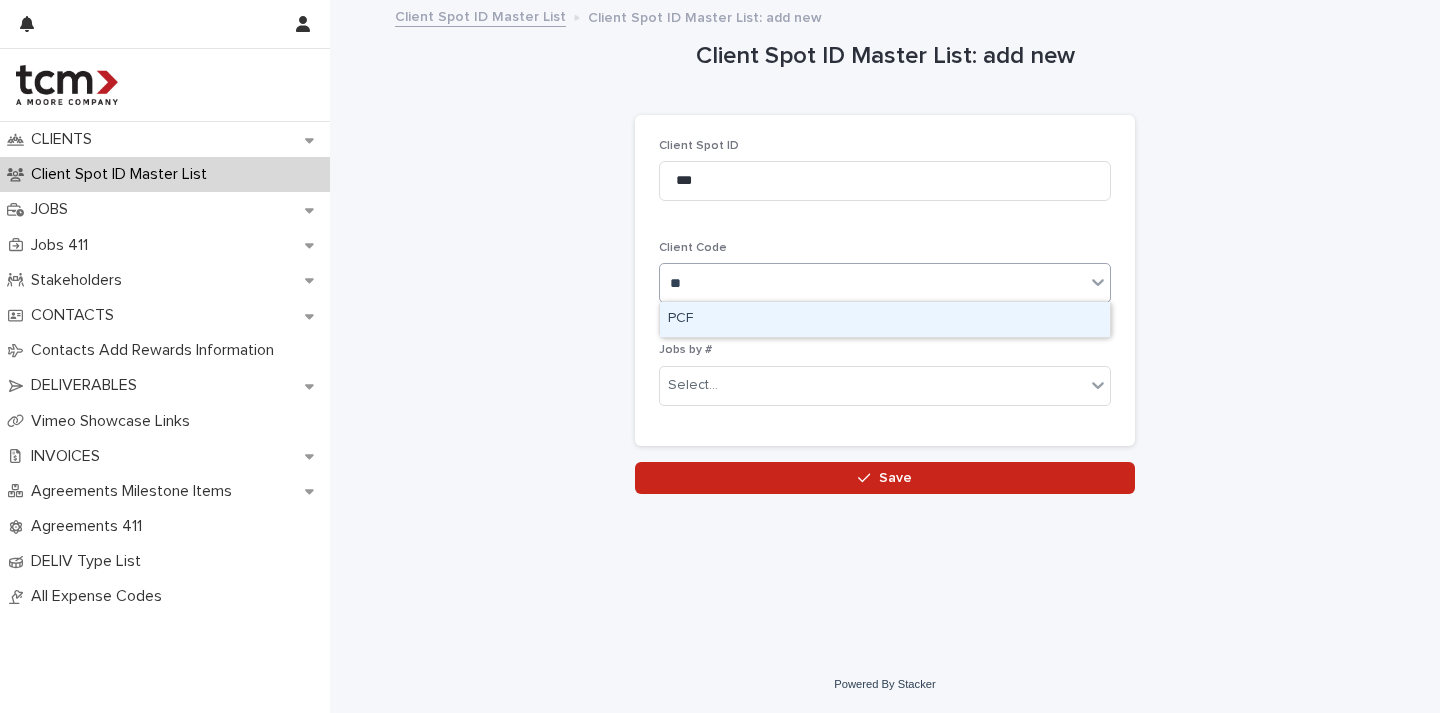 type on "***" 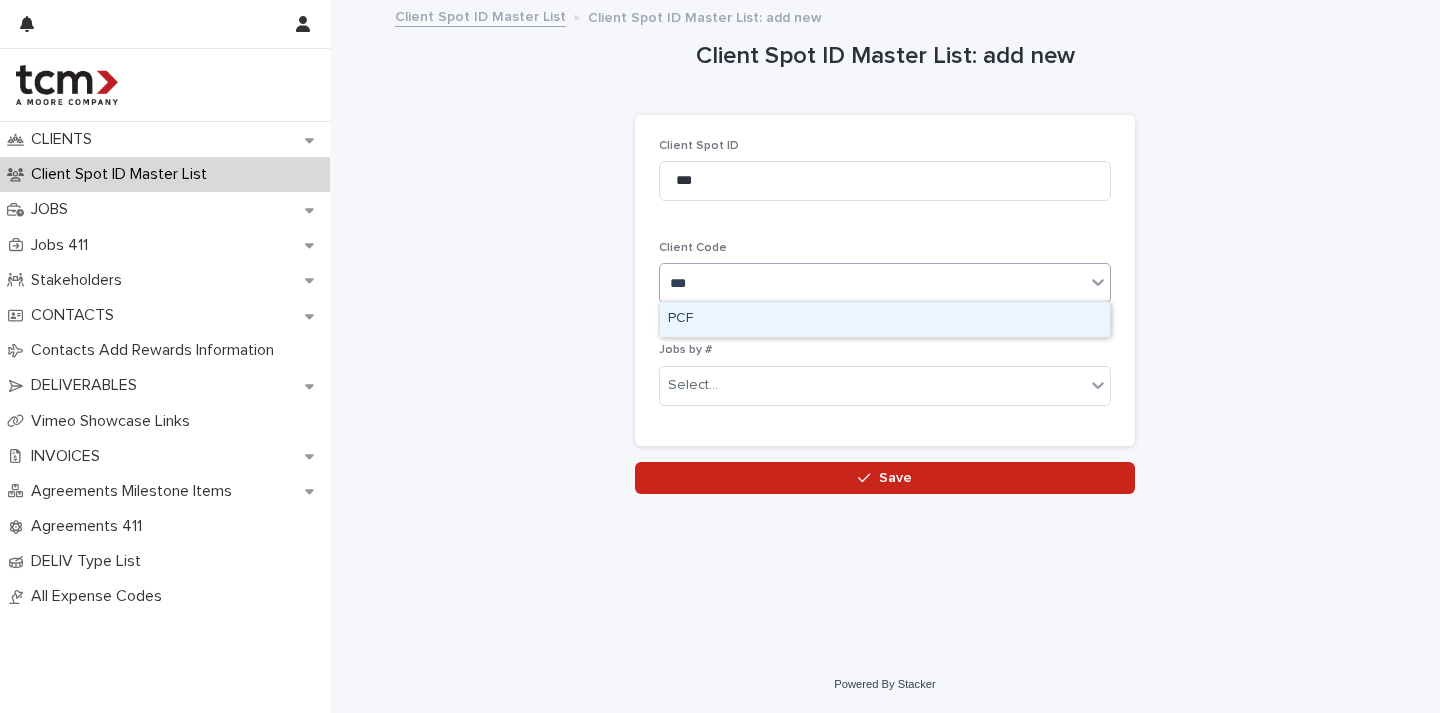 click on "PCF" at bounding box center (885, 319) 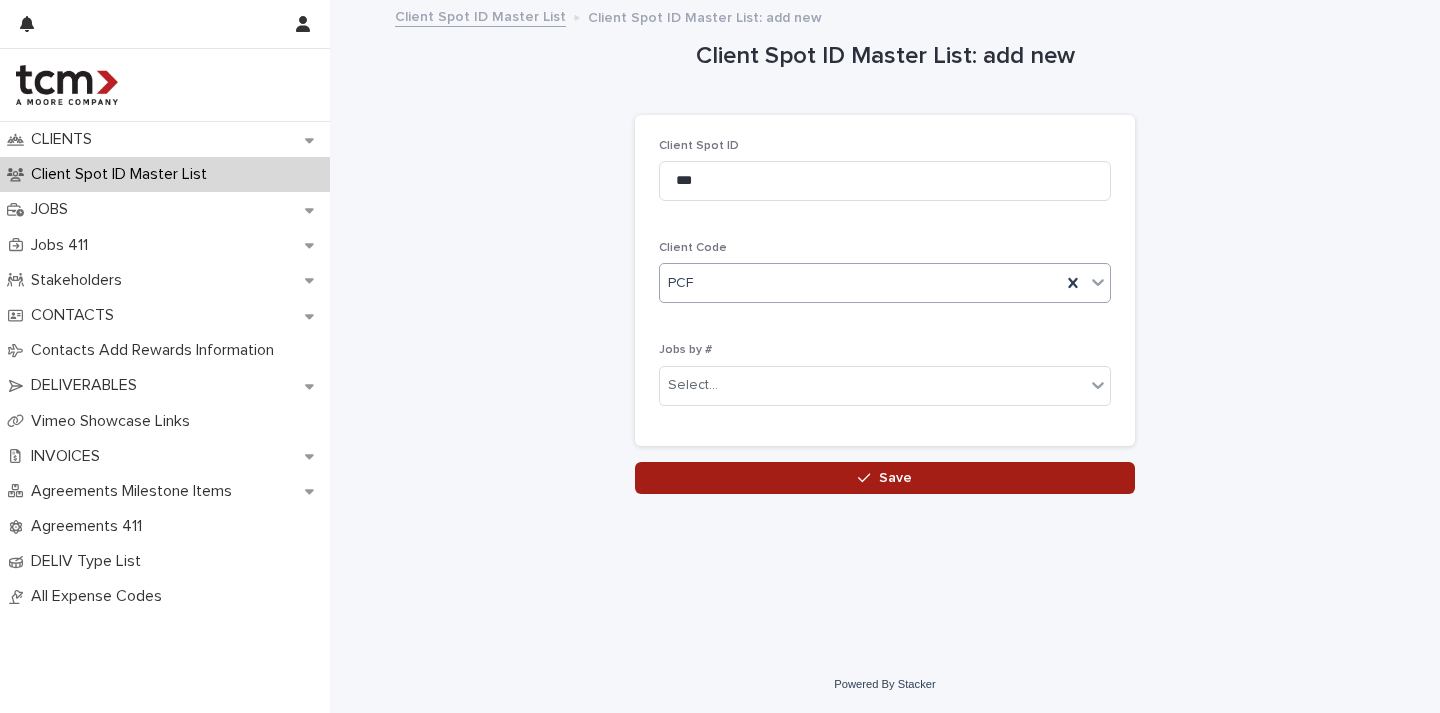 click on "Save" at bounding box center (885, 478) 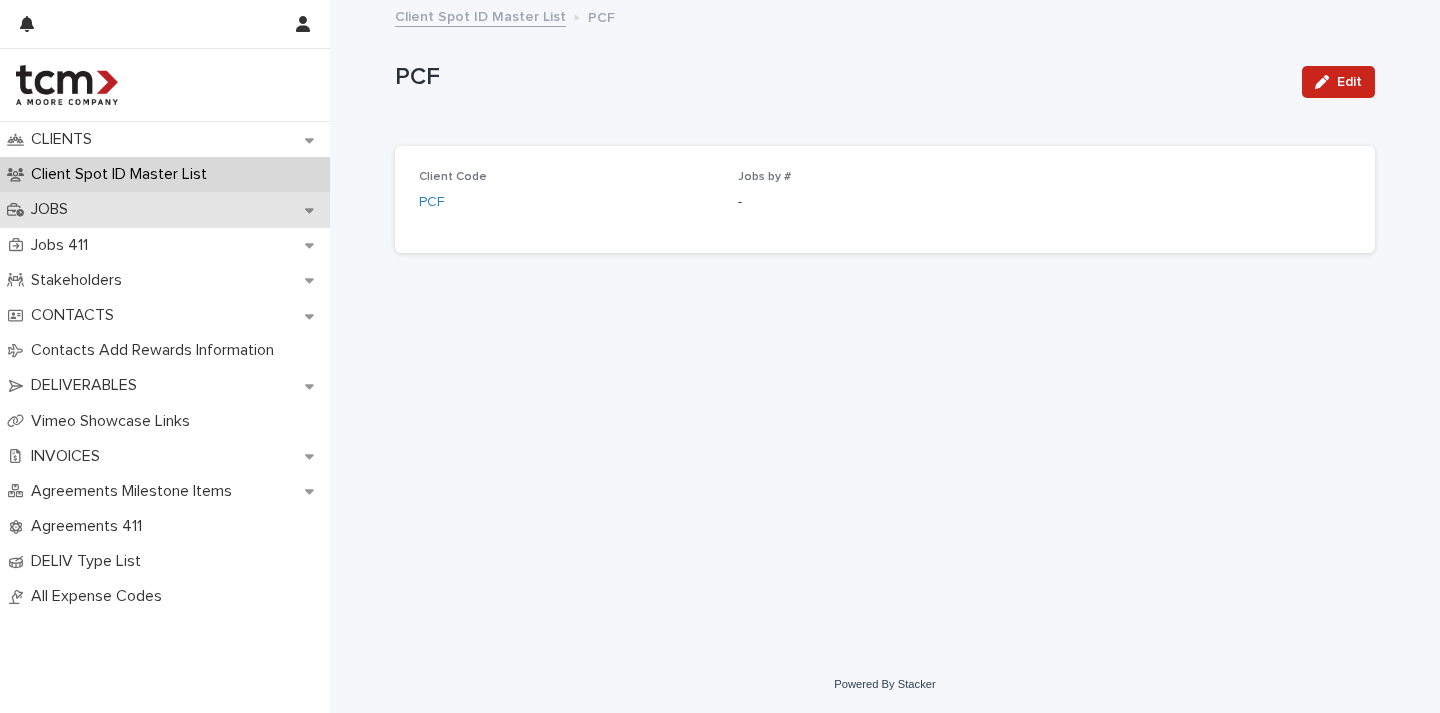 click on "JOBS" at bounding box center (53, 209) 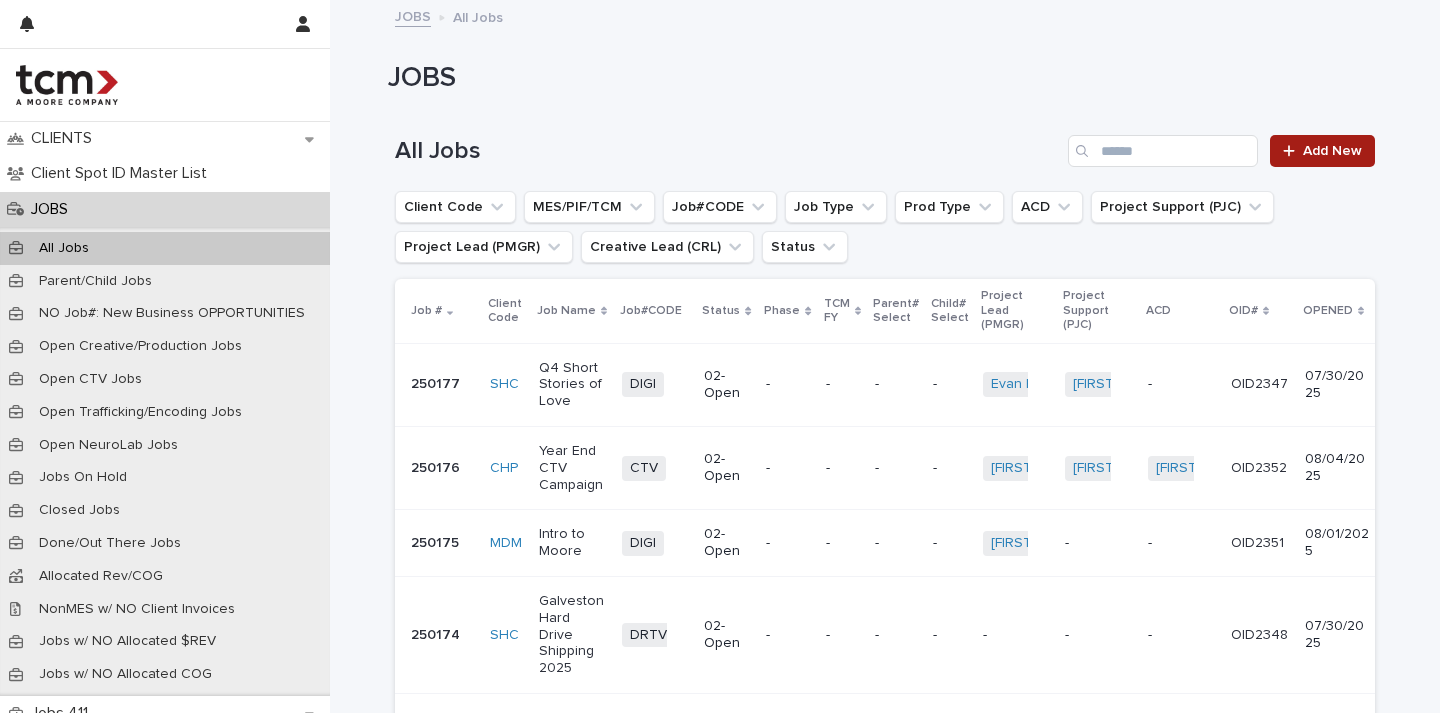 click on "Add New" at bounding box center [1332, 151] 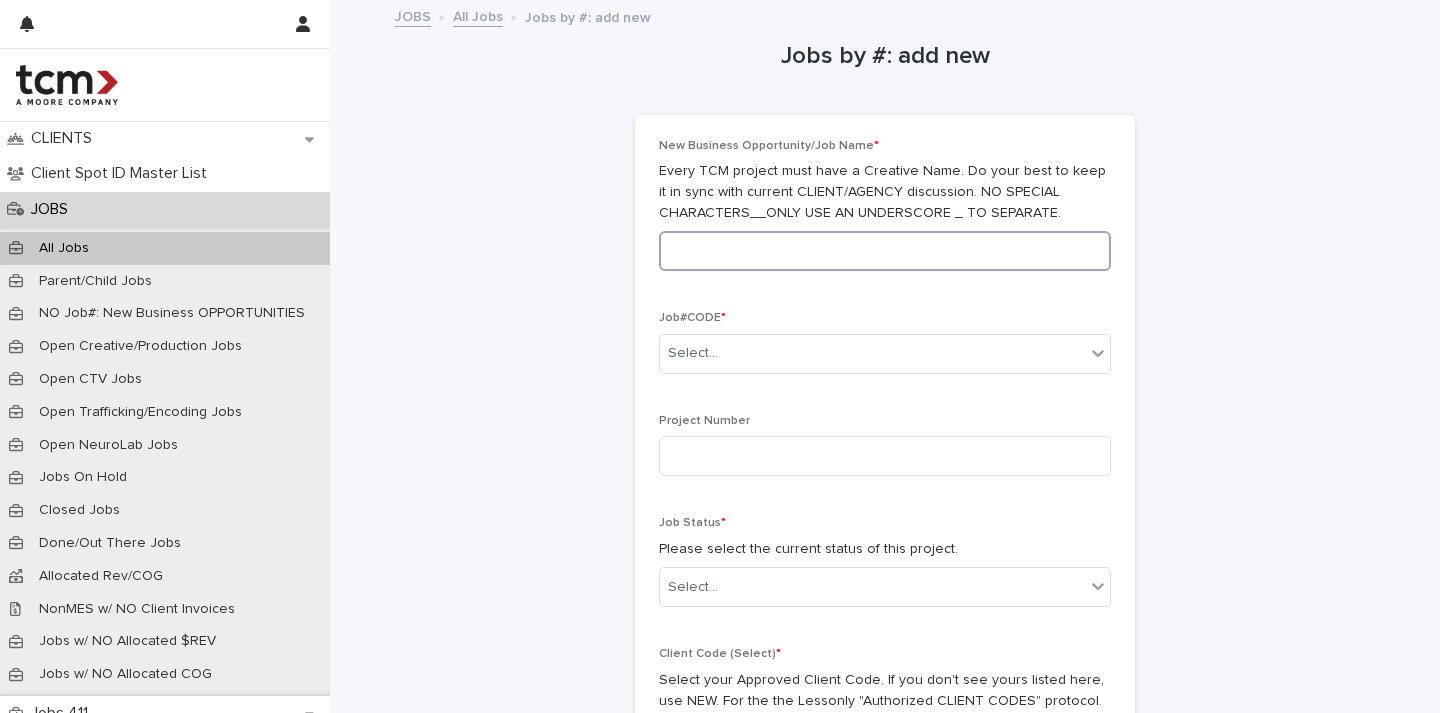 click at bounding box center (885, 251) 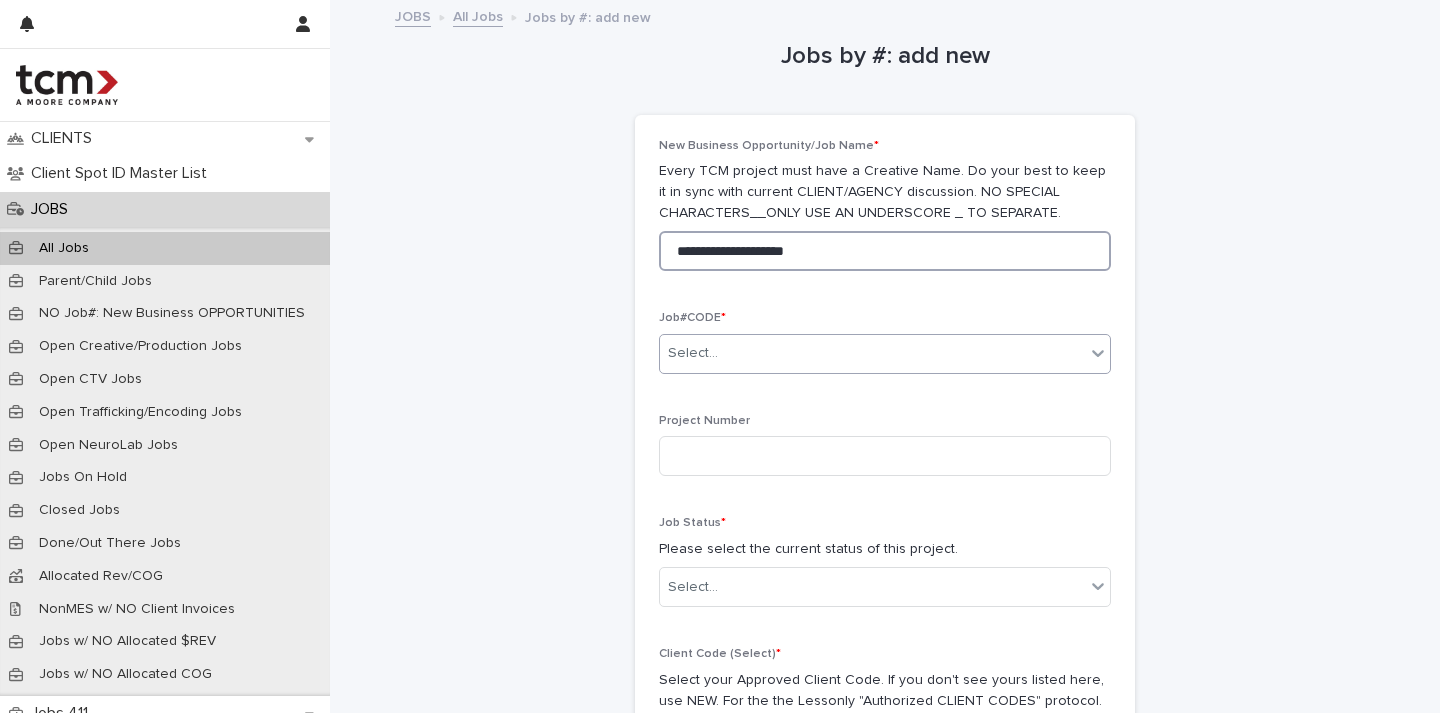 type on "**********" 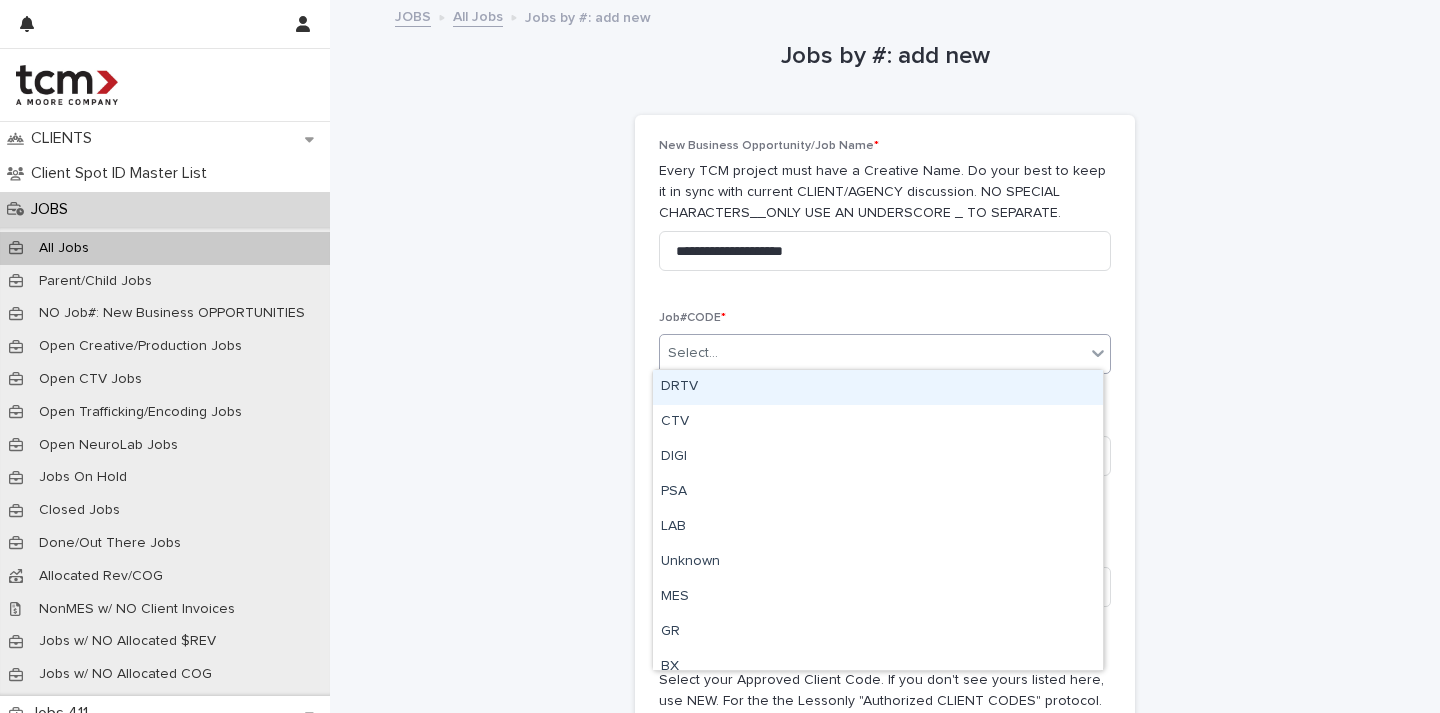 click on "Select..." at bounding box center (872, 353) 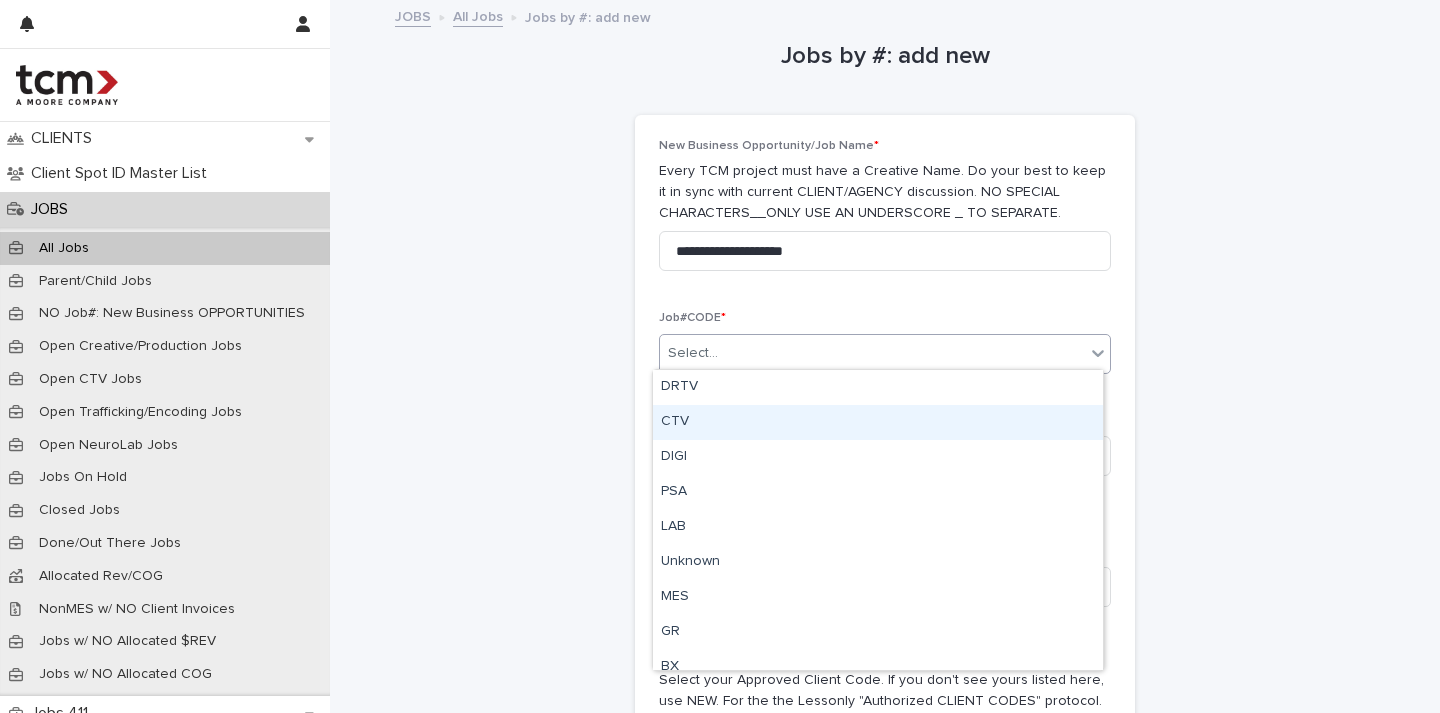 click on "CTV" at bounding box center [878, 422] 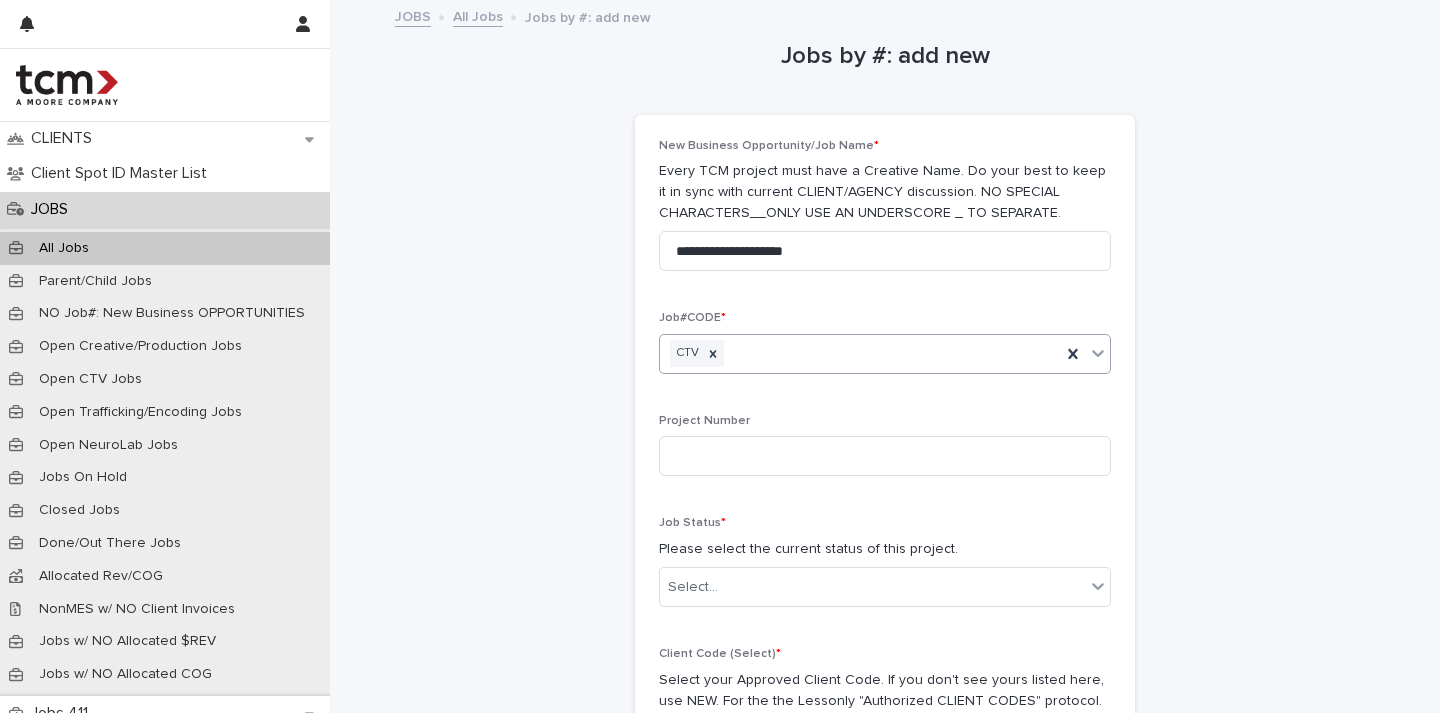 click on "**********" at bounding box center (885, 1079) 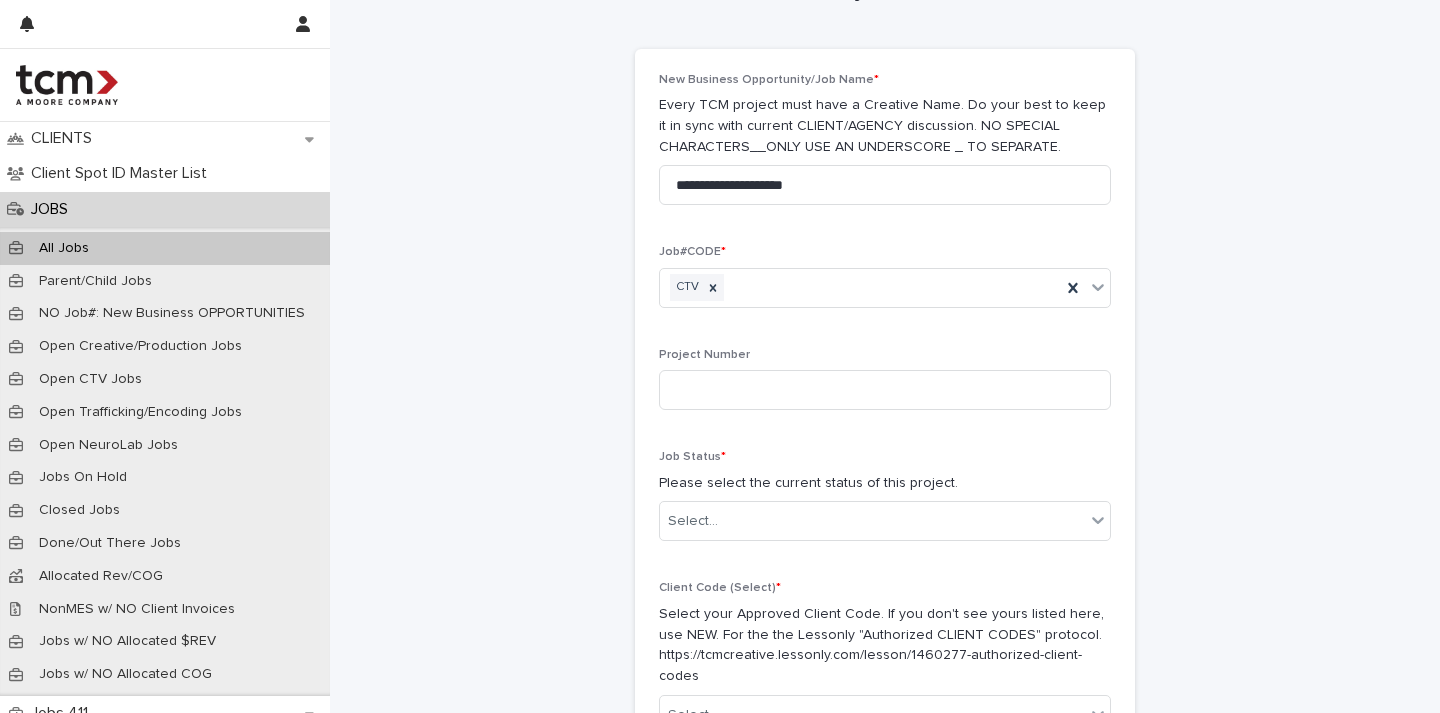 scroll, scrollTop: 175, scrollLeft: 0, axis: vertical 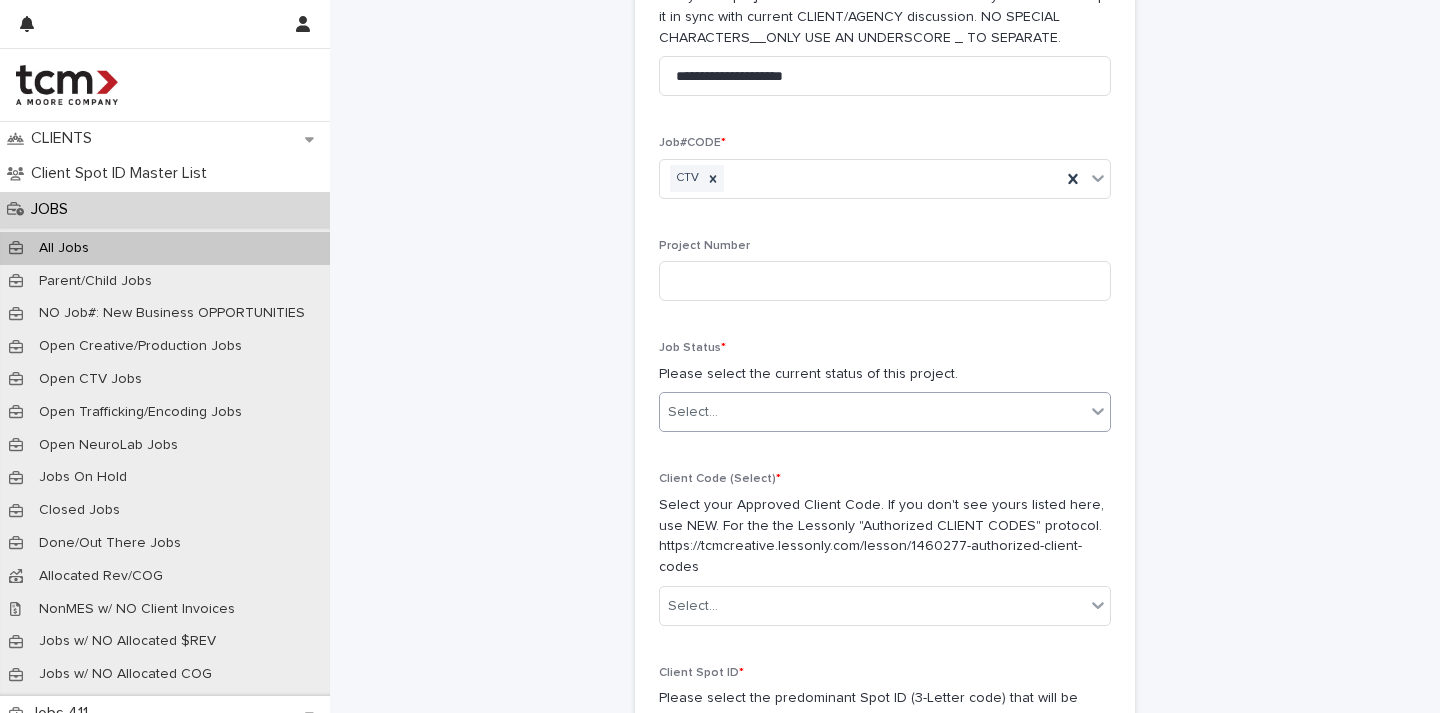 click on "Select..." at bounding box center [872, 412] 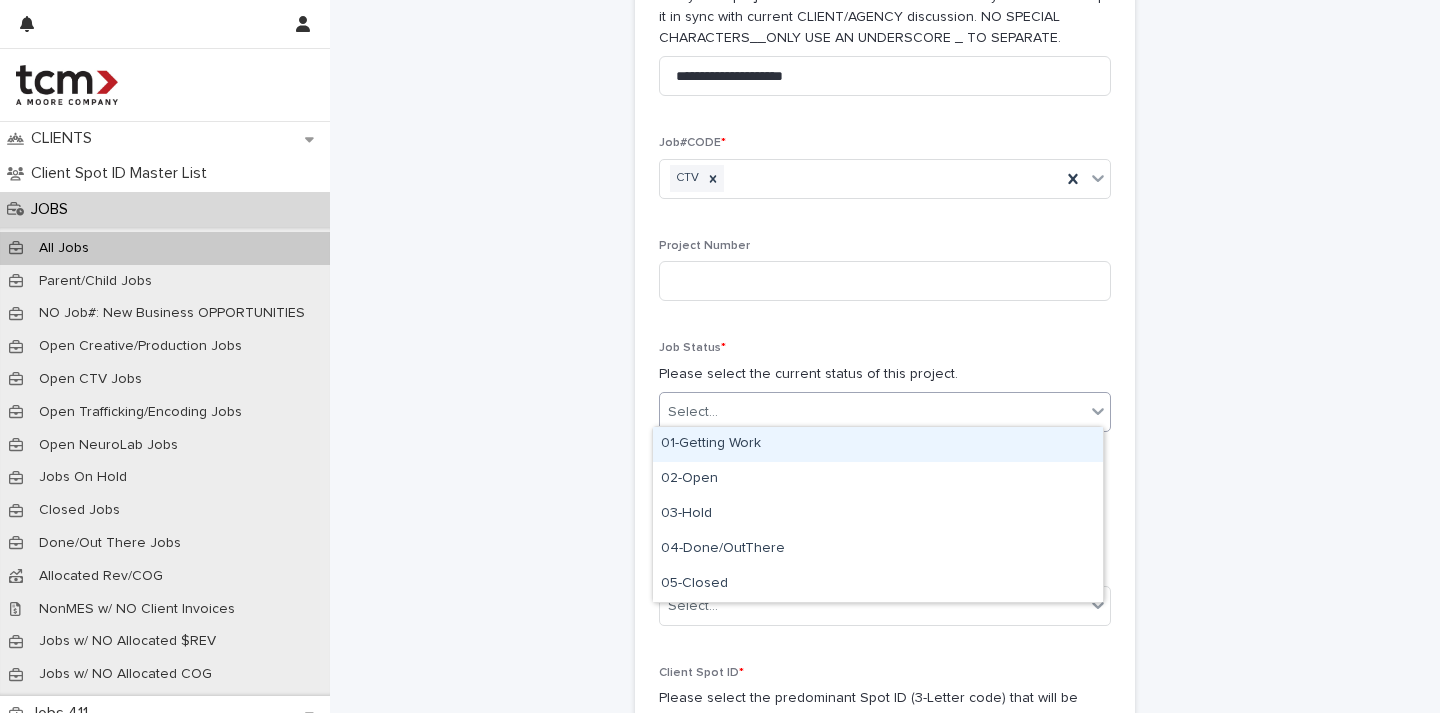 click on "01-Getting Work" at bounding box center (878, 444) 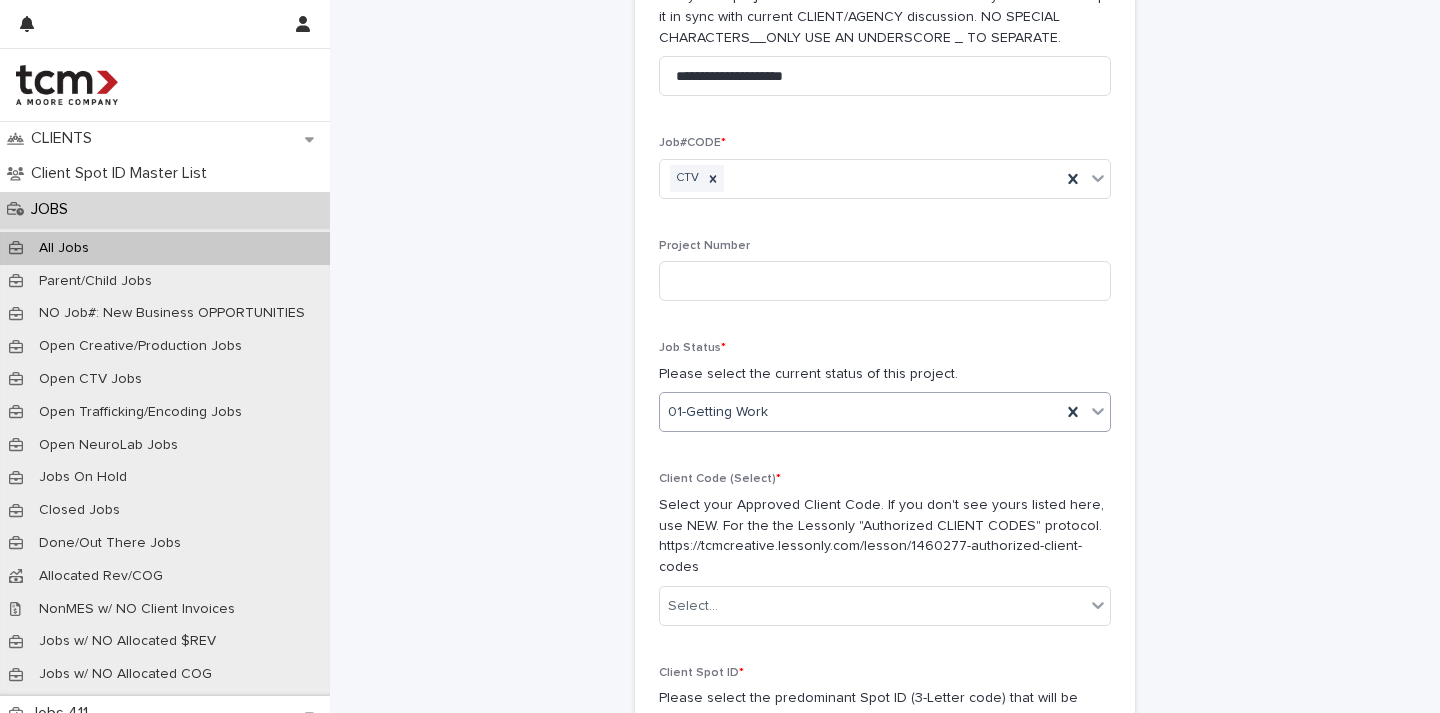 scroll, scrollTop: 184, scrollLeft: 0, axis: vertical 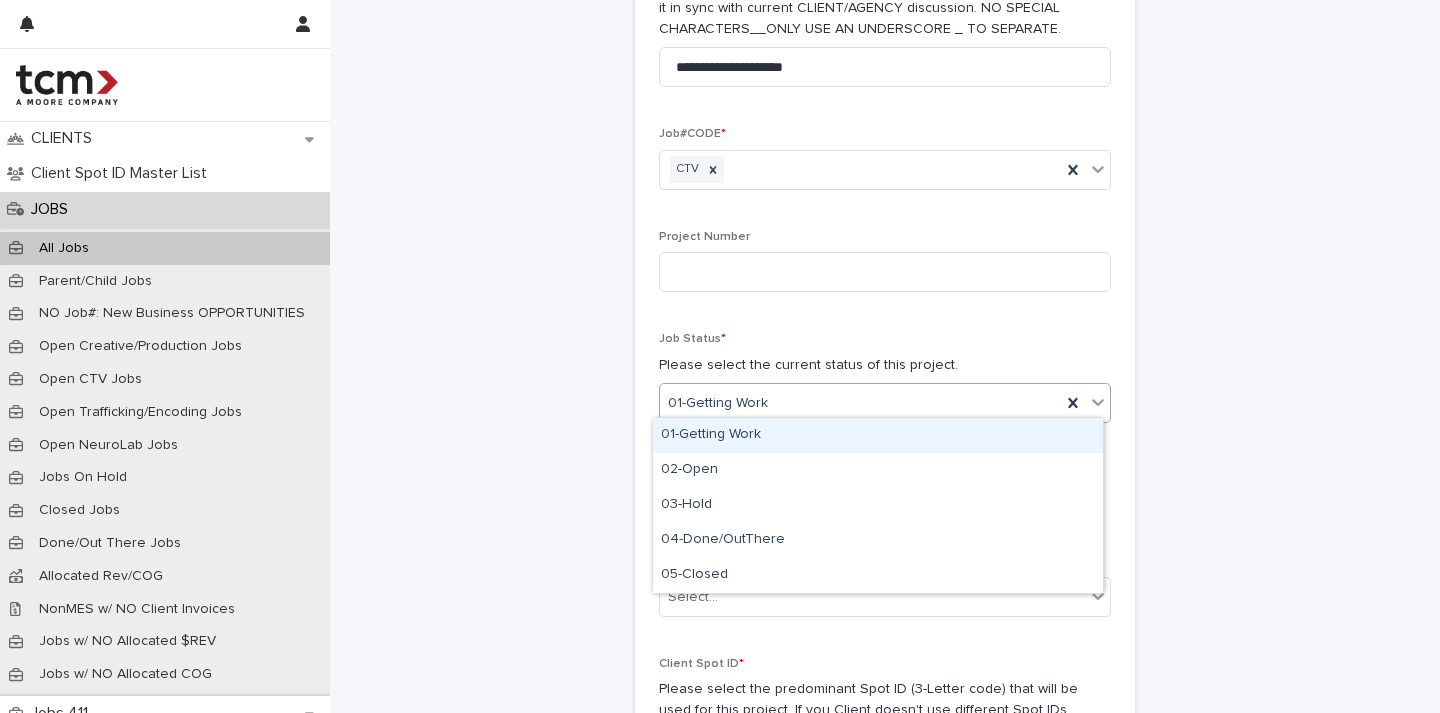 click on "01-Getting Work" at bounding box center (718, 403) 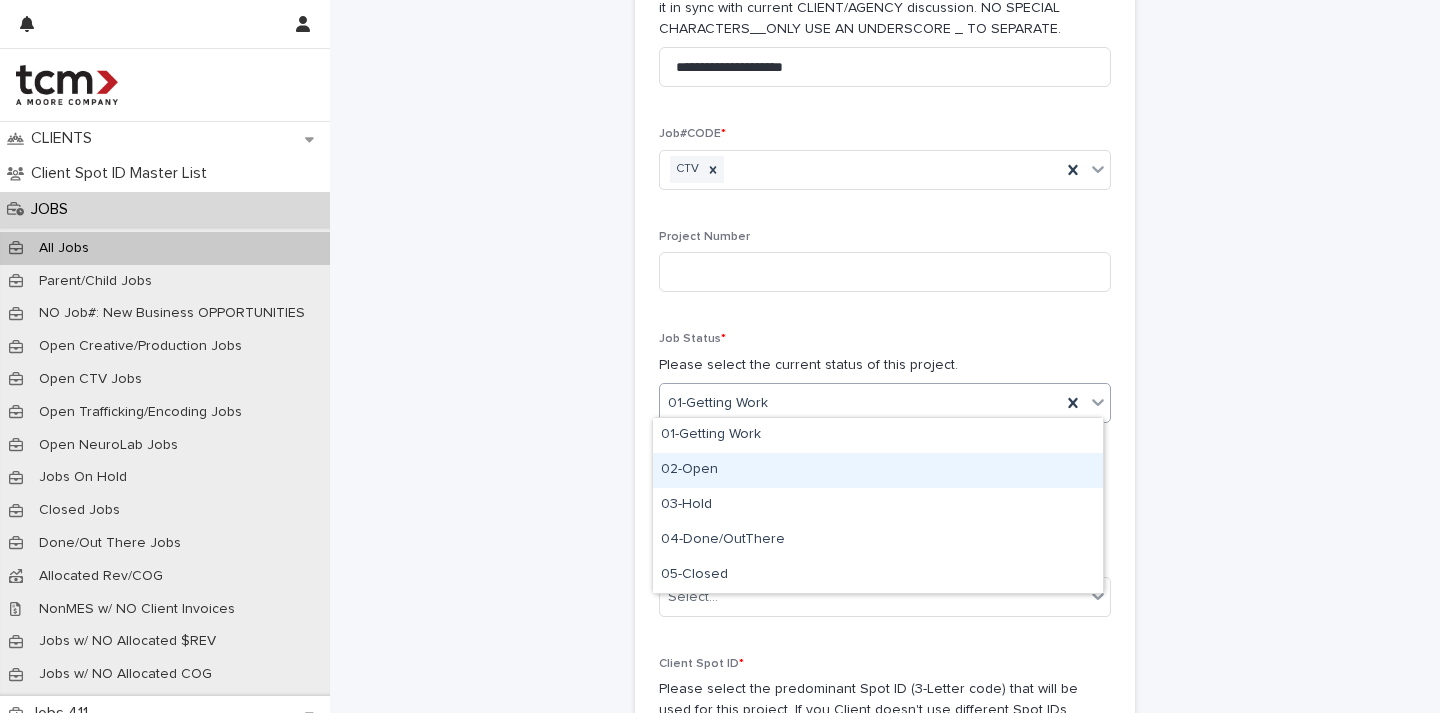 click on "02-Open" at bounding box center (878, 470) 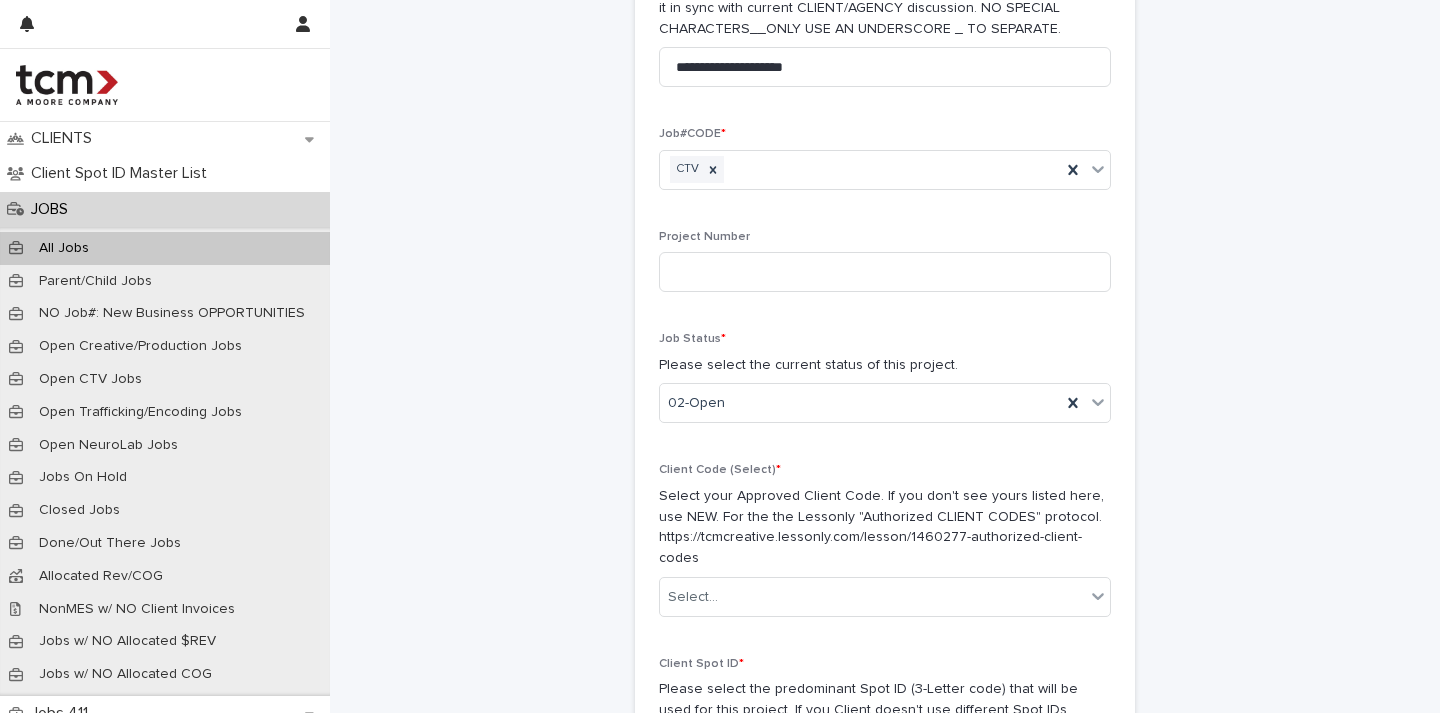 click on "Client Code (Select) *" at bounding box center (885, 470) 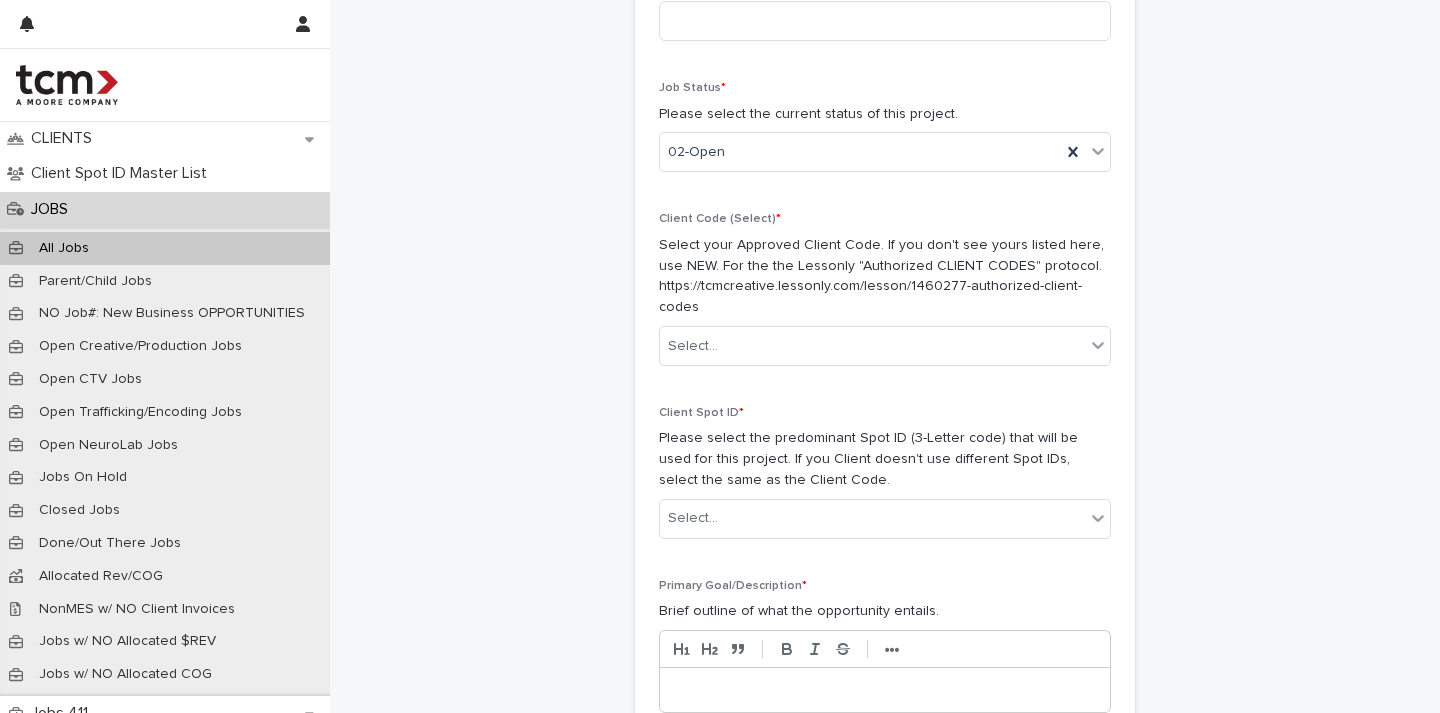 scroll, scrollTop: 484, scrollLeft: 0, axis: vertical 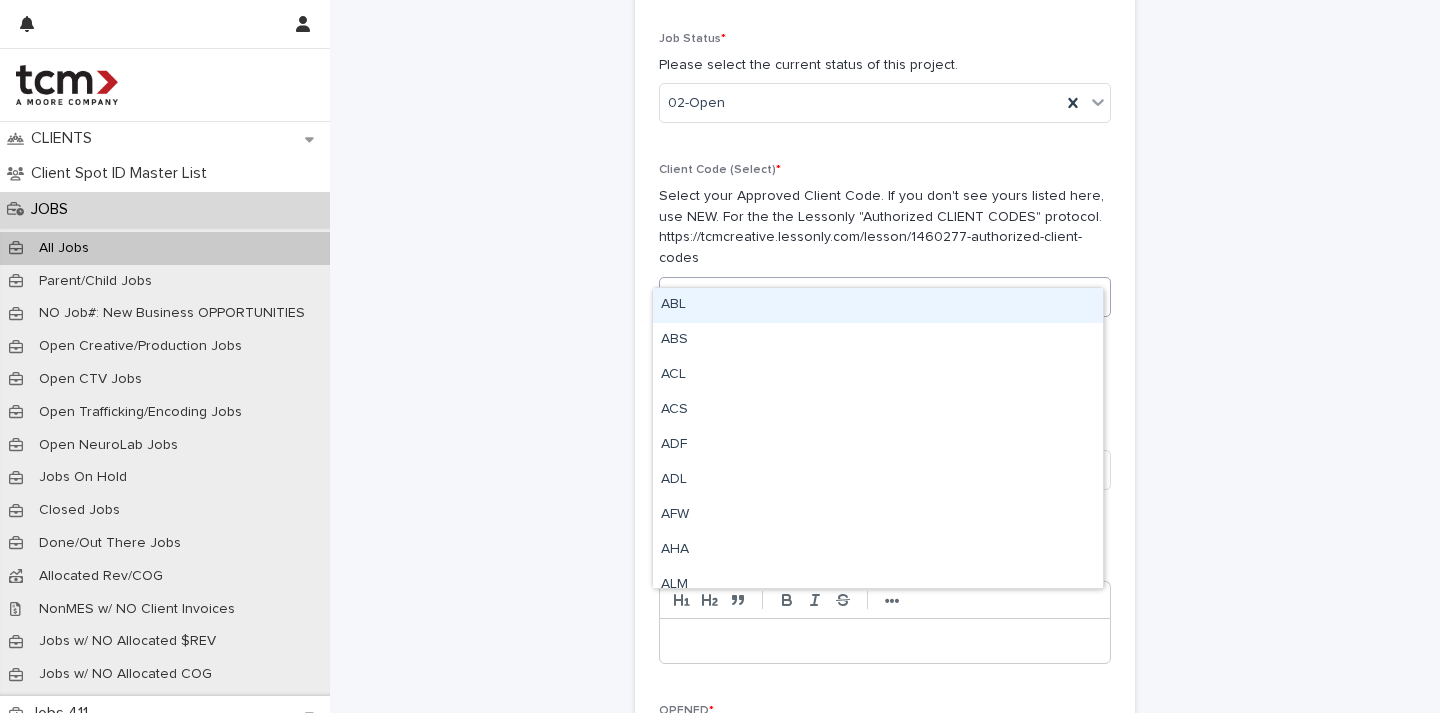 click on "Select..." at bounding box center [872, 297] 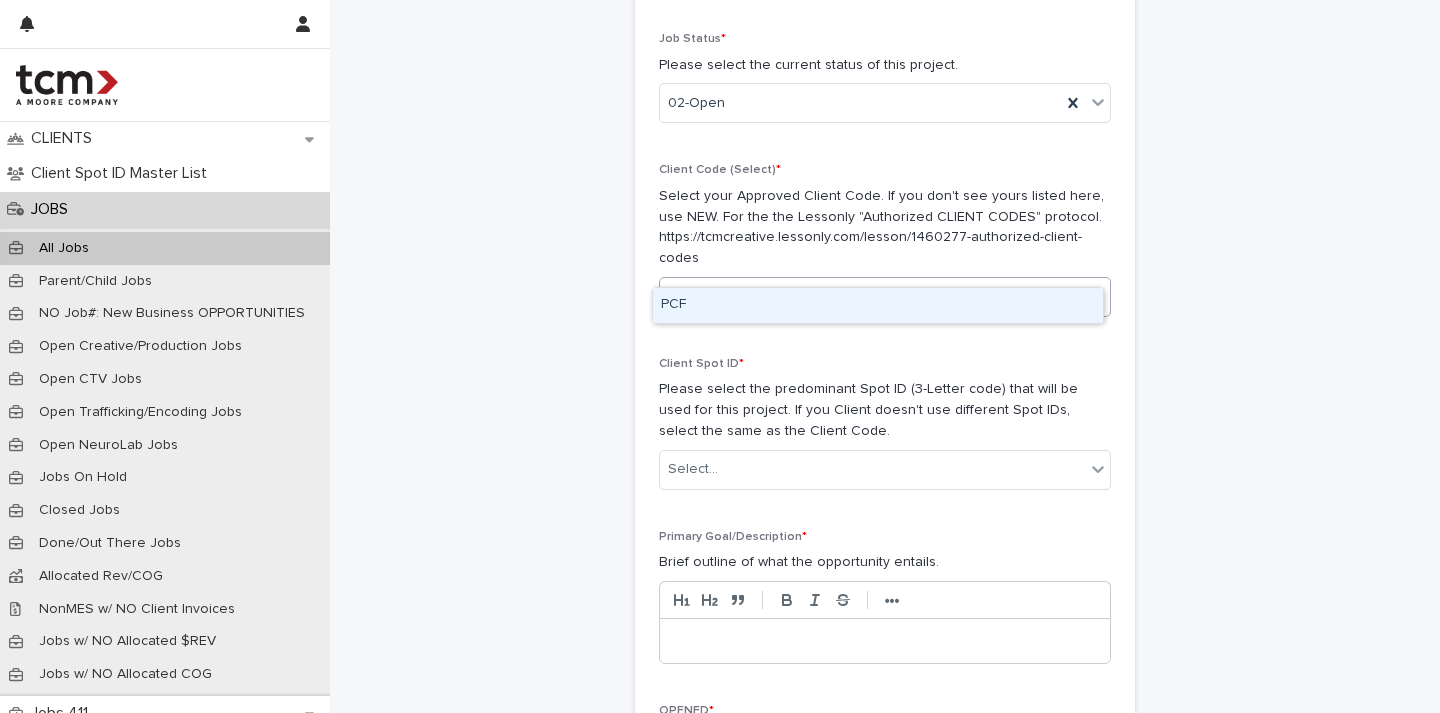 type on "***" 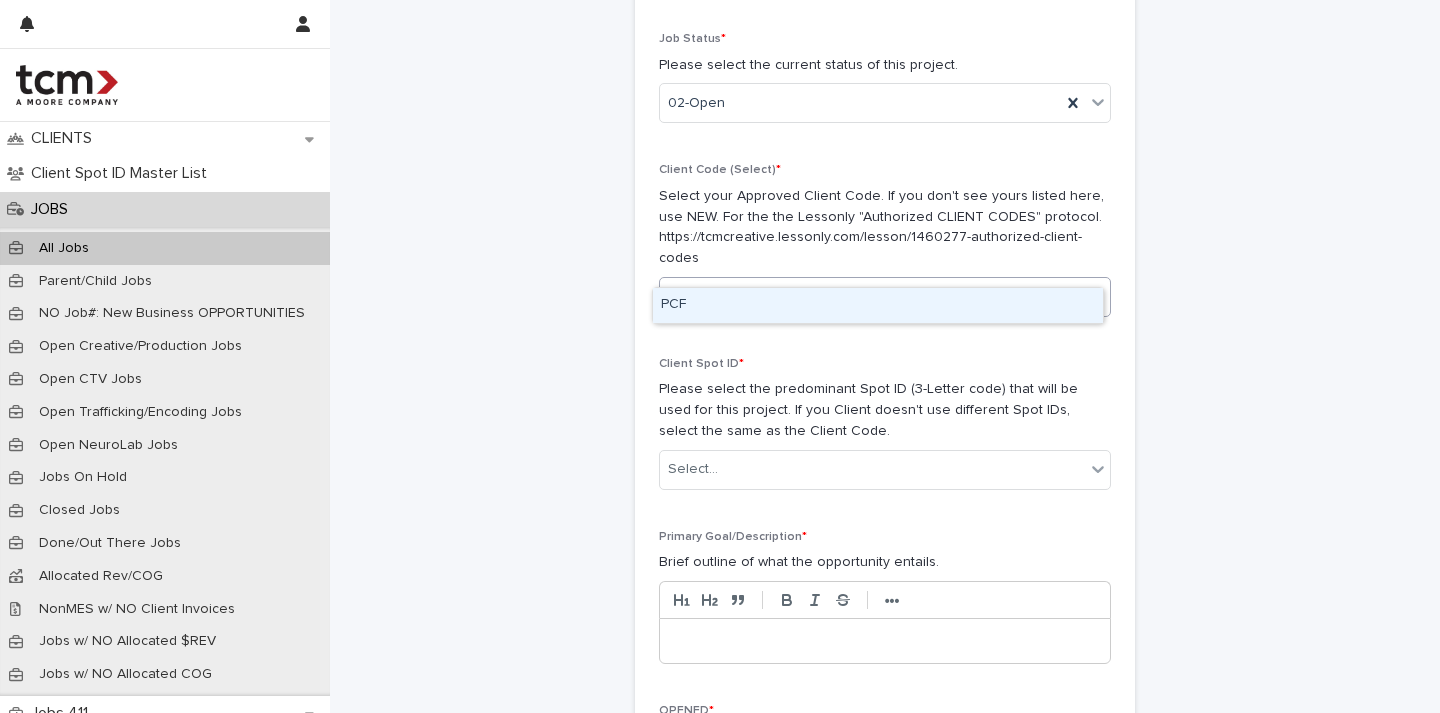 click on "PCF" at bounding box center [878, 305] 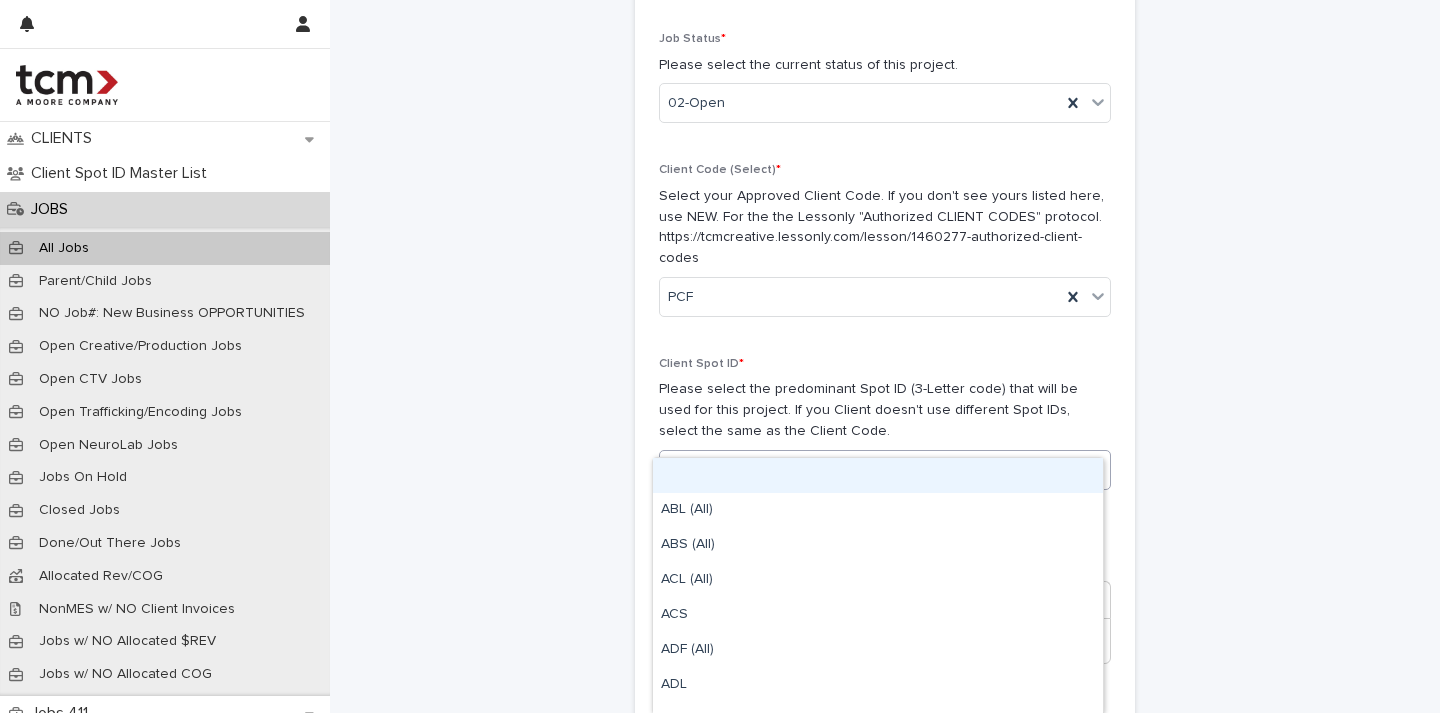 click on "Select..." at bounding box center [872, 469] 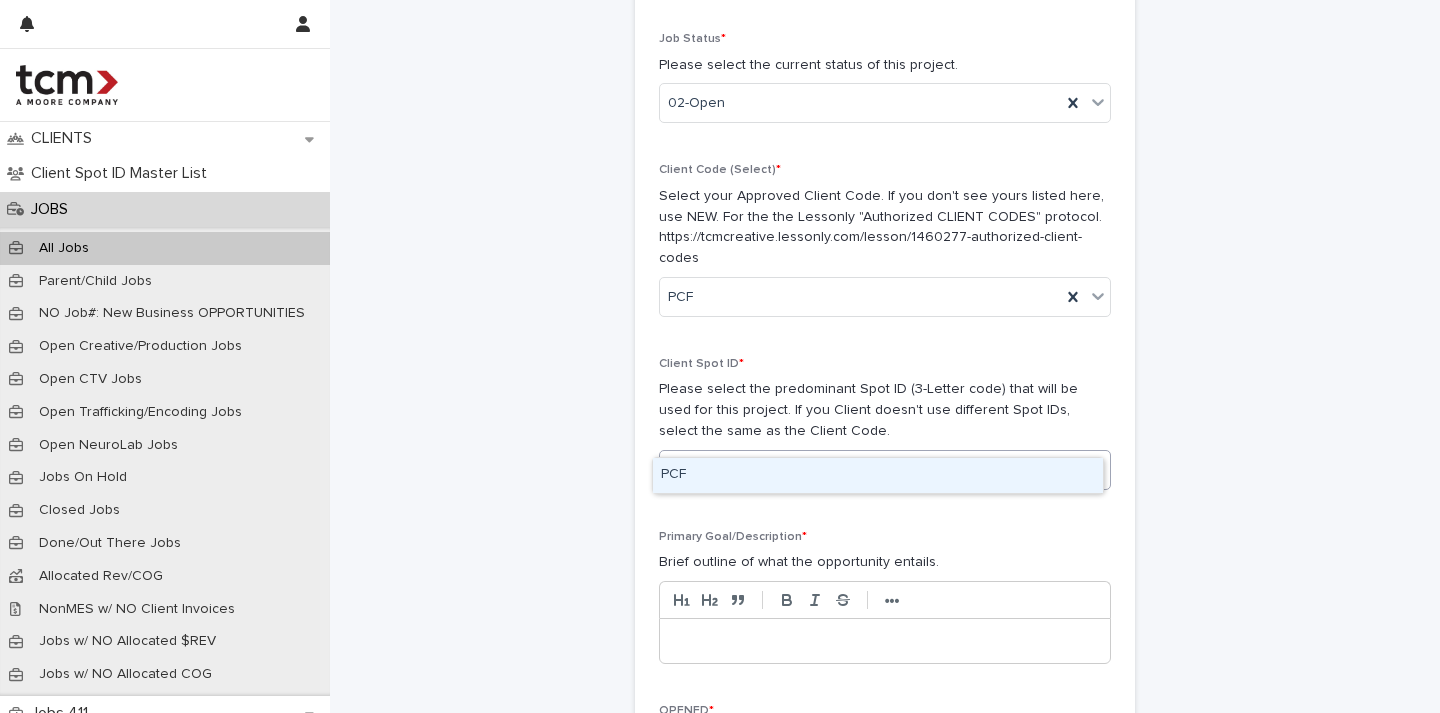 type on "***" 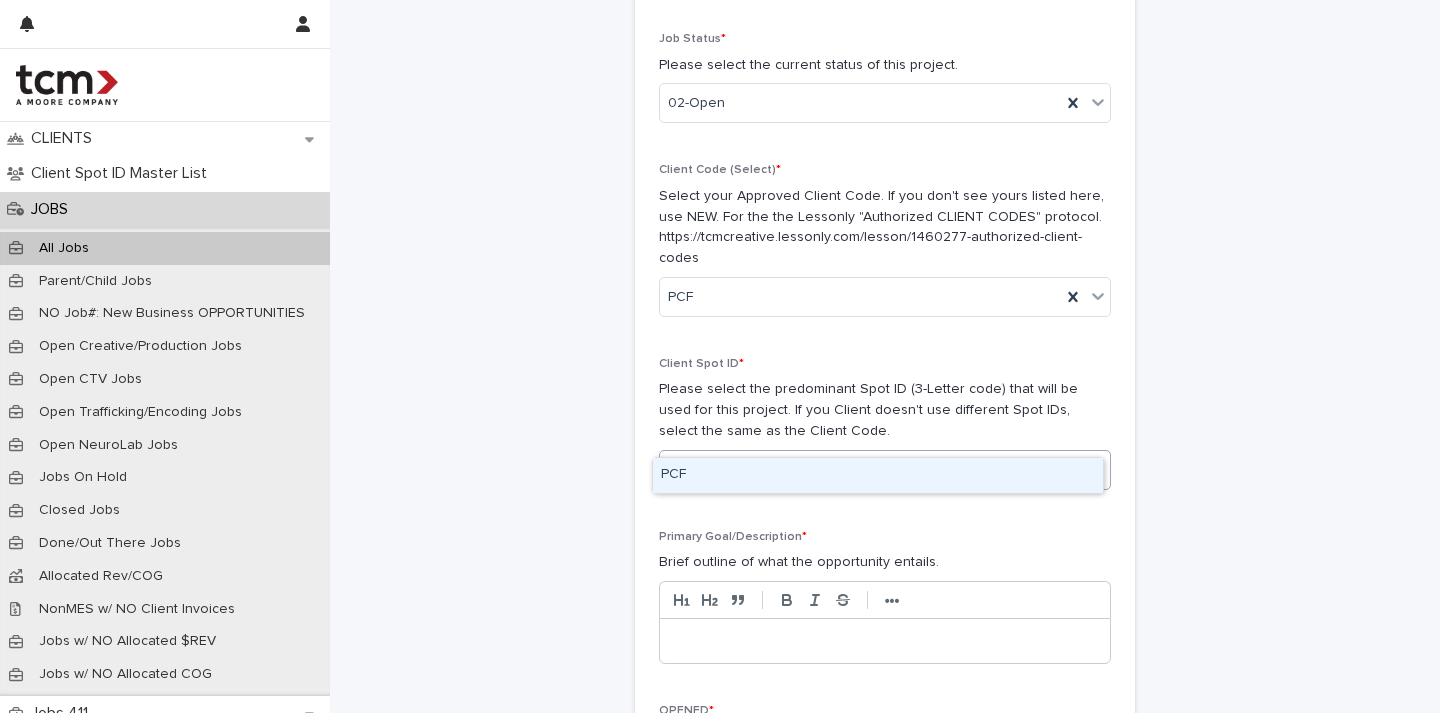click on "PCF" at bounding box center [878, 475] 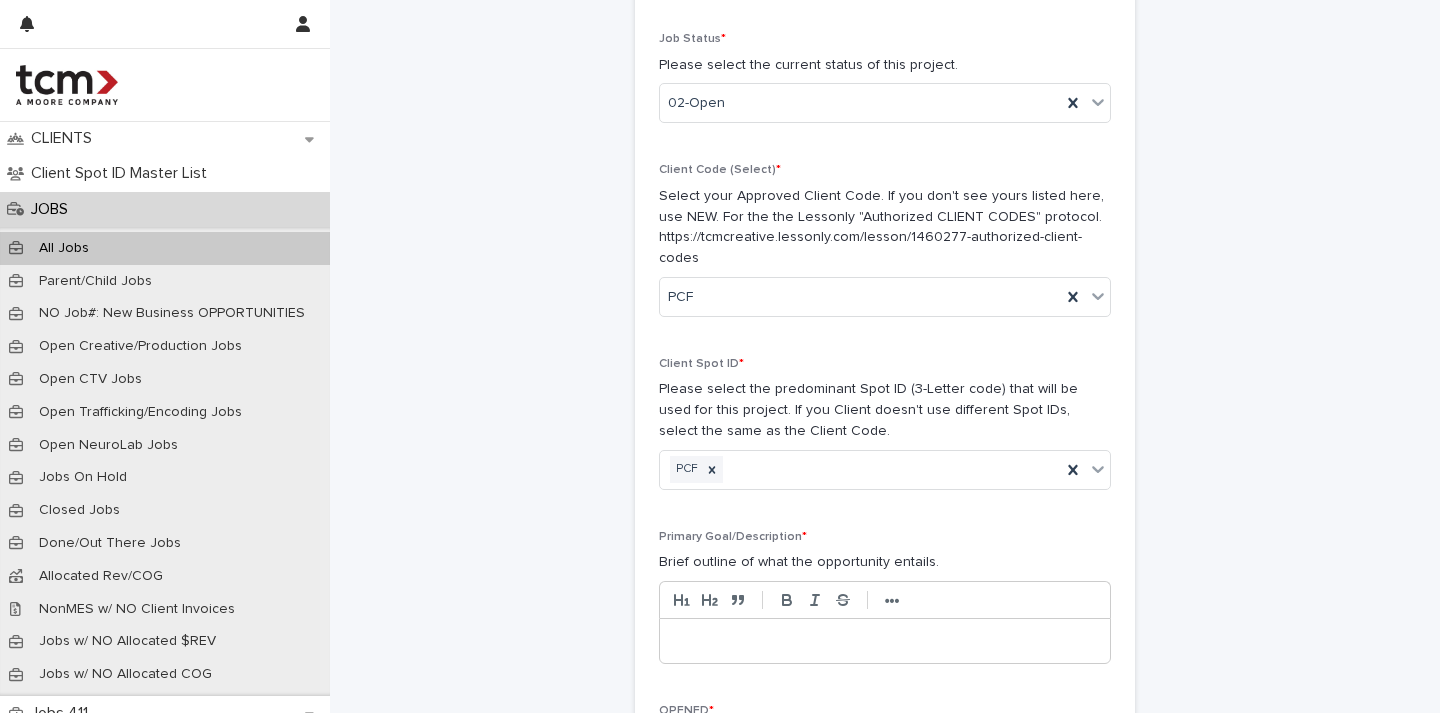 click at bounding box center (885, 641) 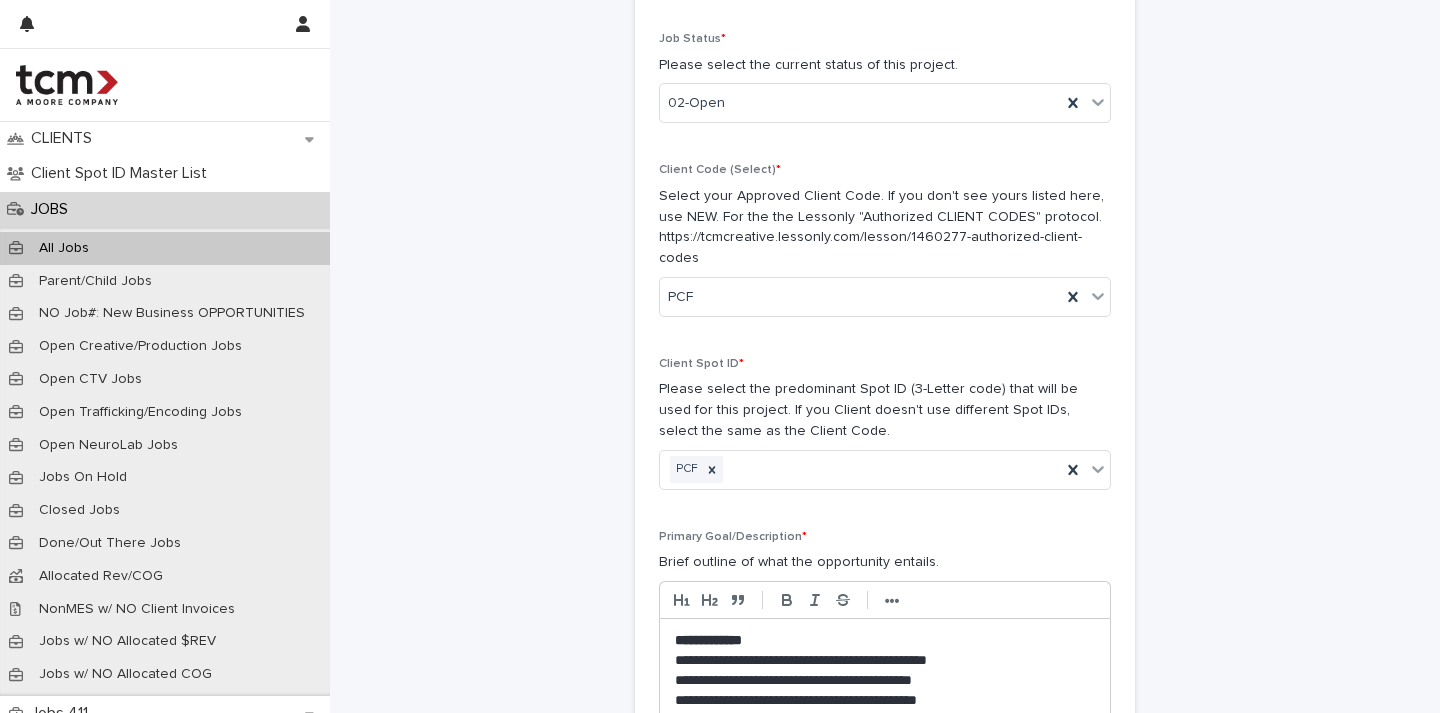 scroll, scrollTop: 19, scrollLeft: 0, axis: vertical 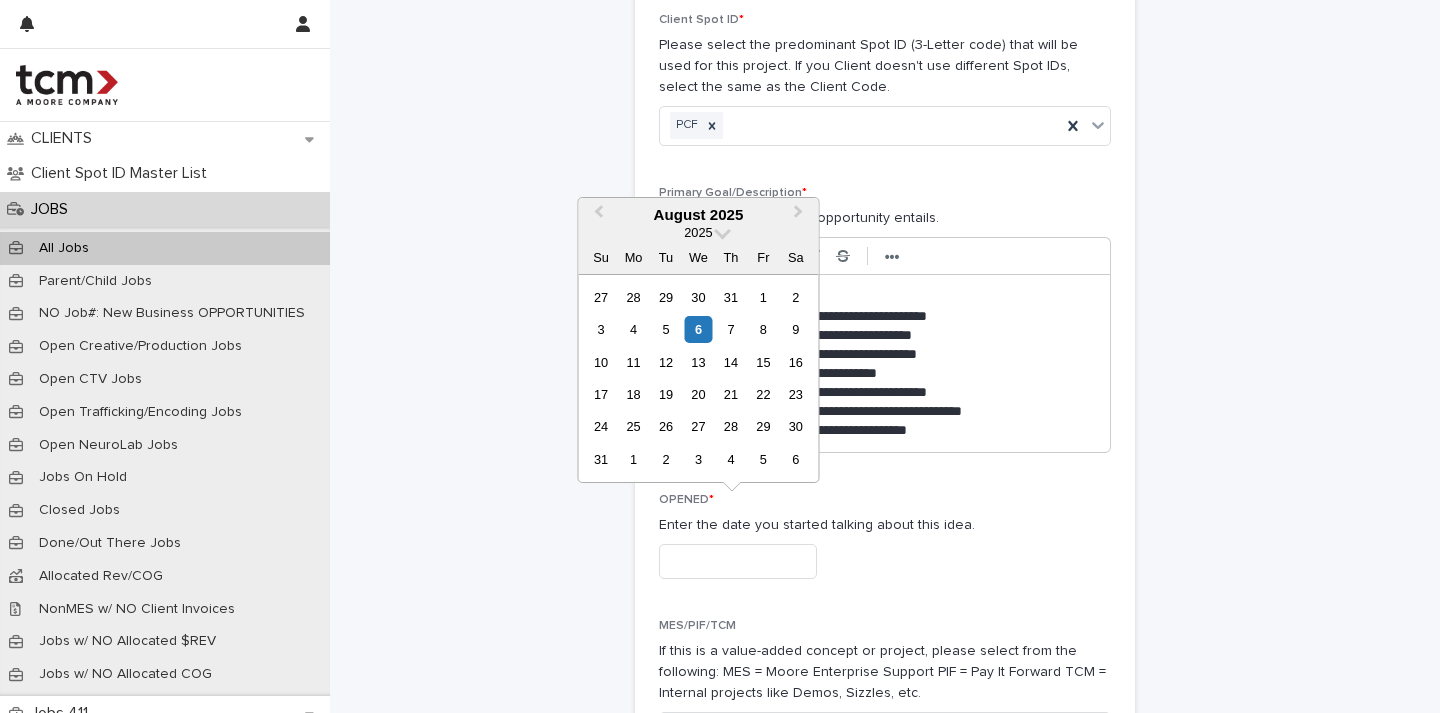 click at bounding box center (738, 561) 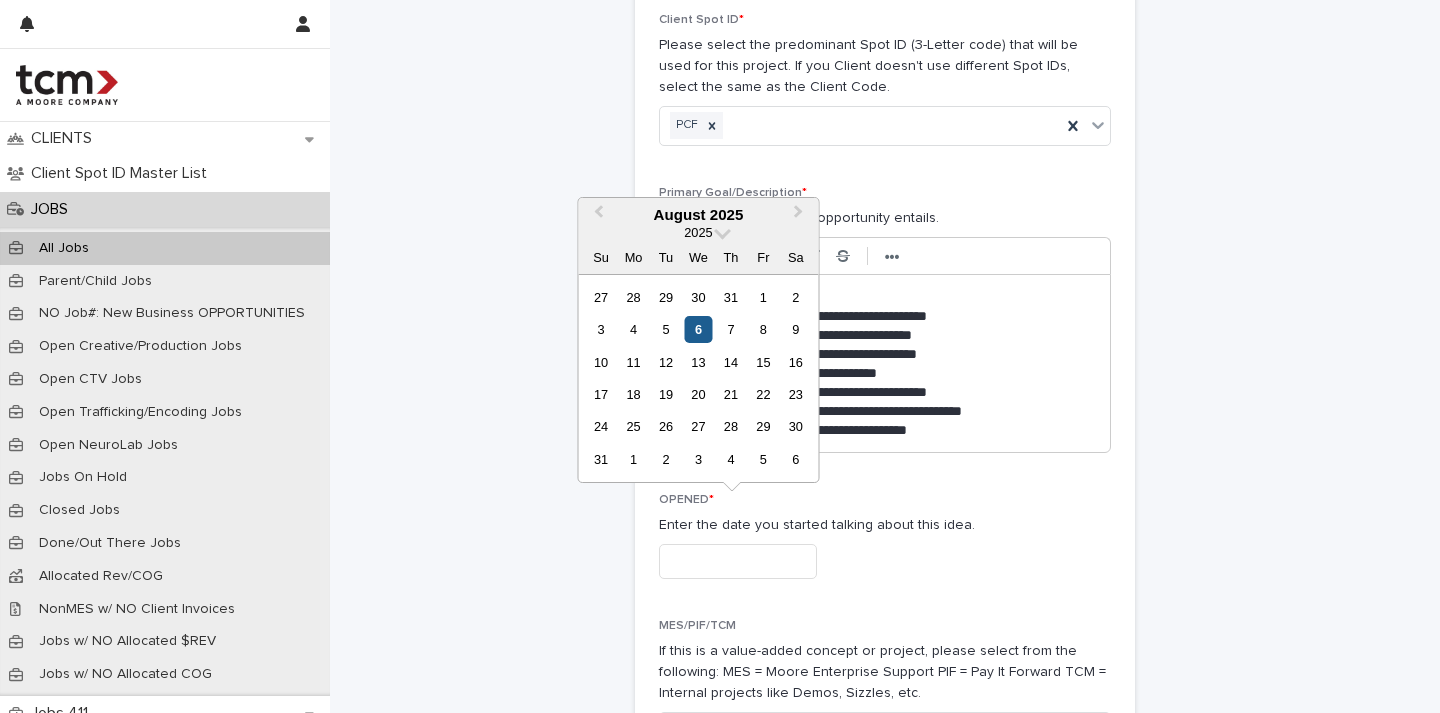 click on "6" at bounding box center (698, 329) 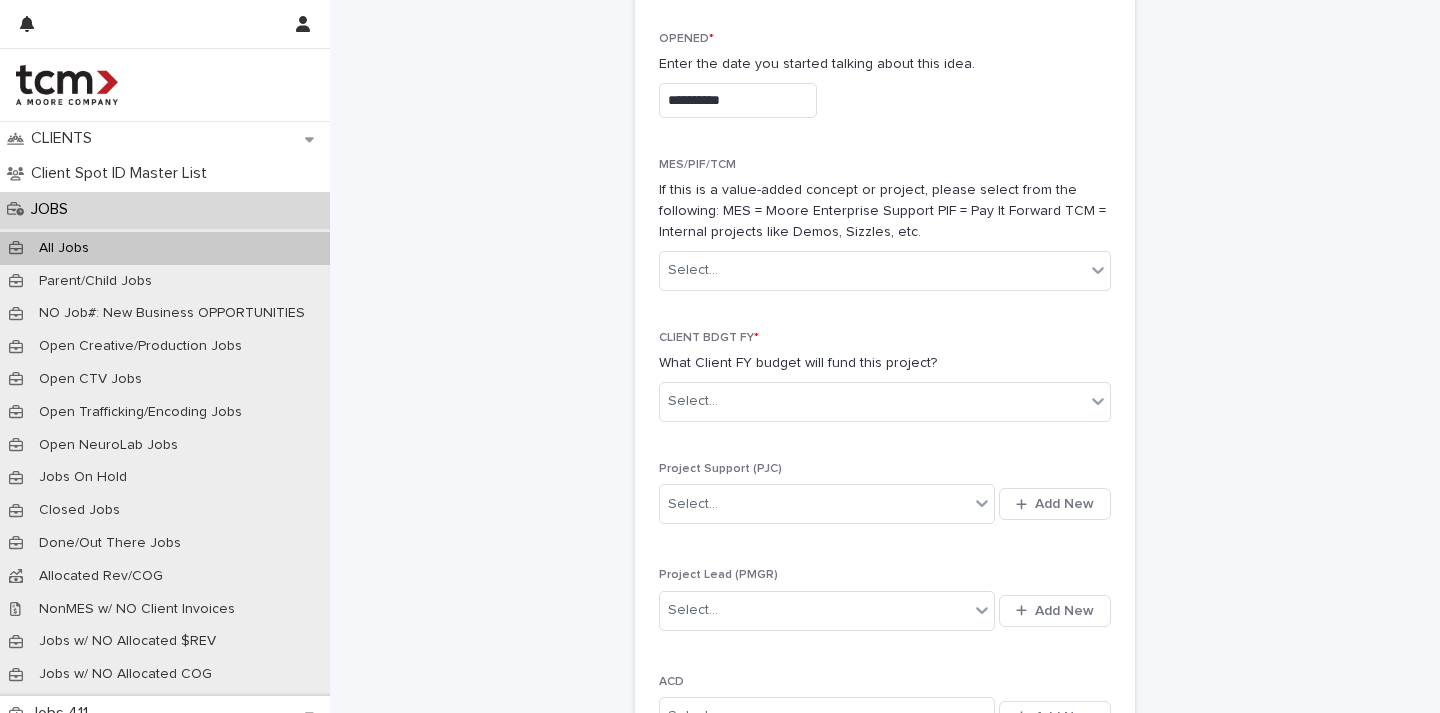 scroll, scrollTop: 1369, scrollLeft: 0, axis: vertical 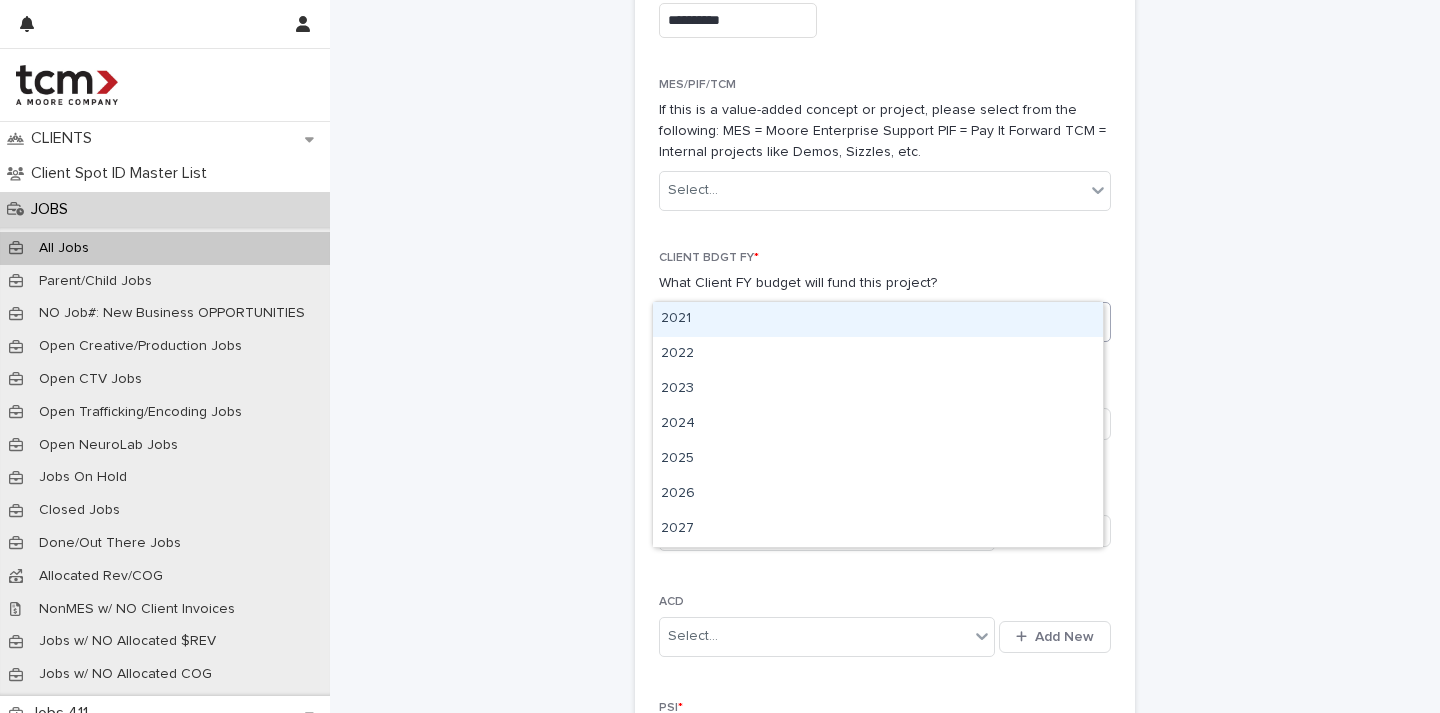 click on "Select..." at bounding box center (872, 321) 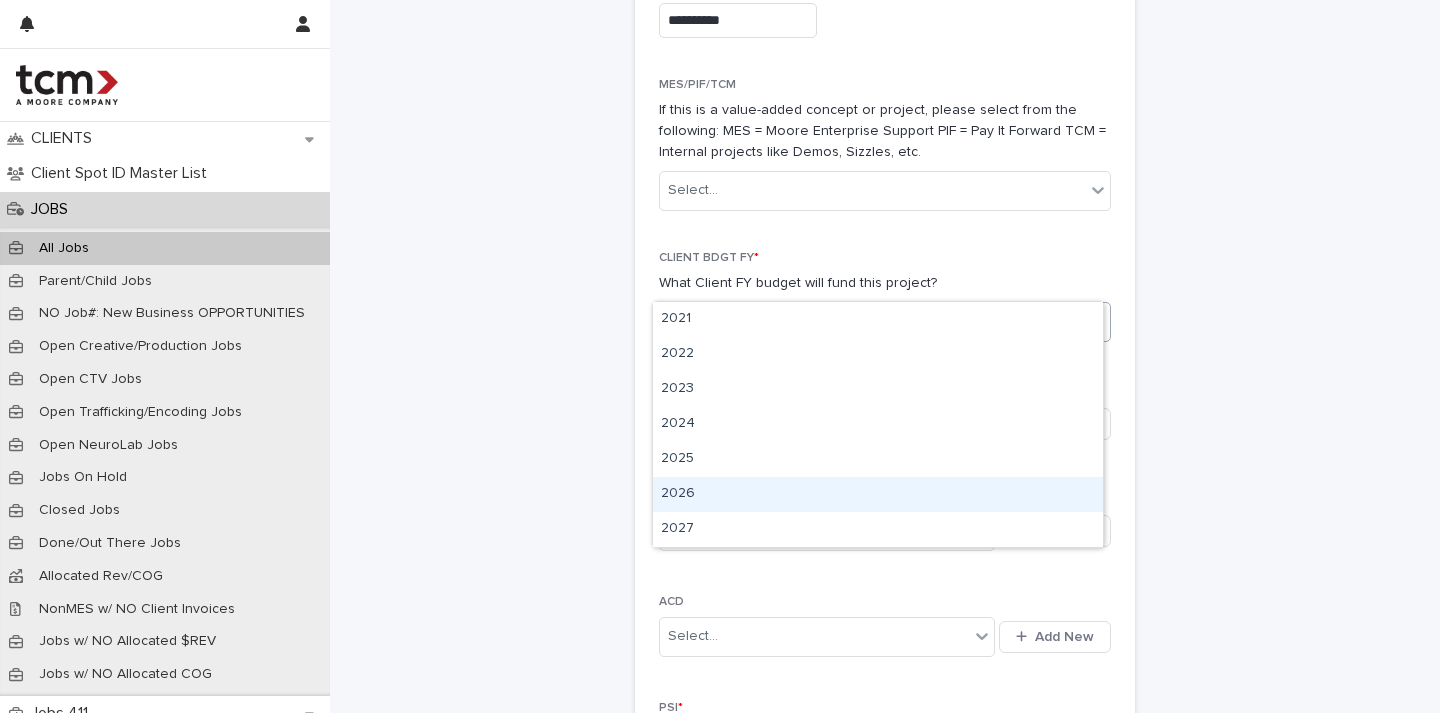 click on "2026" at bounding box center (878, 494) 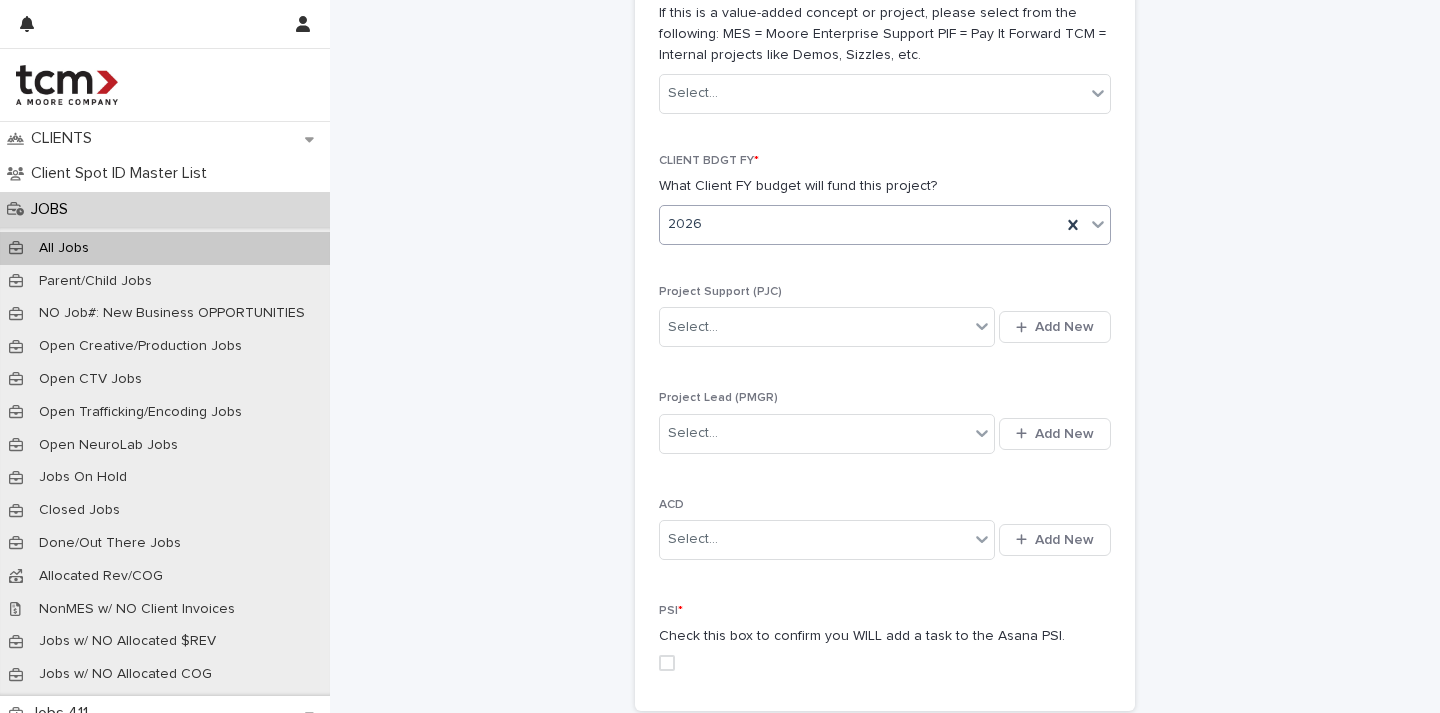 scroll, scrollTop: 1508, scrollLeft: 0, axis: vertical 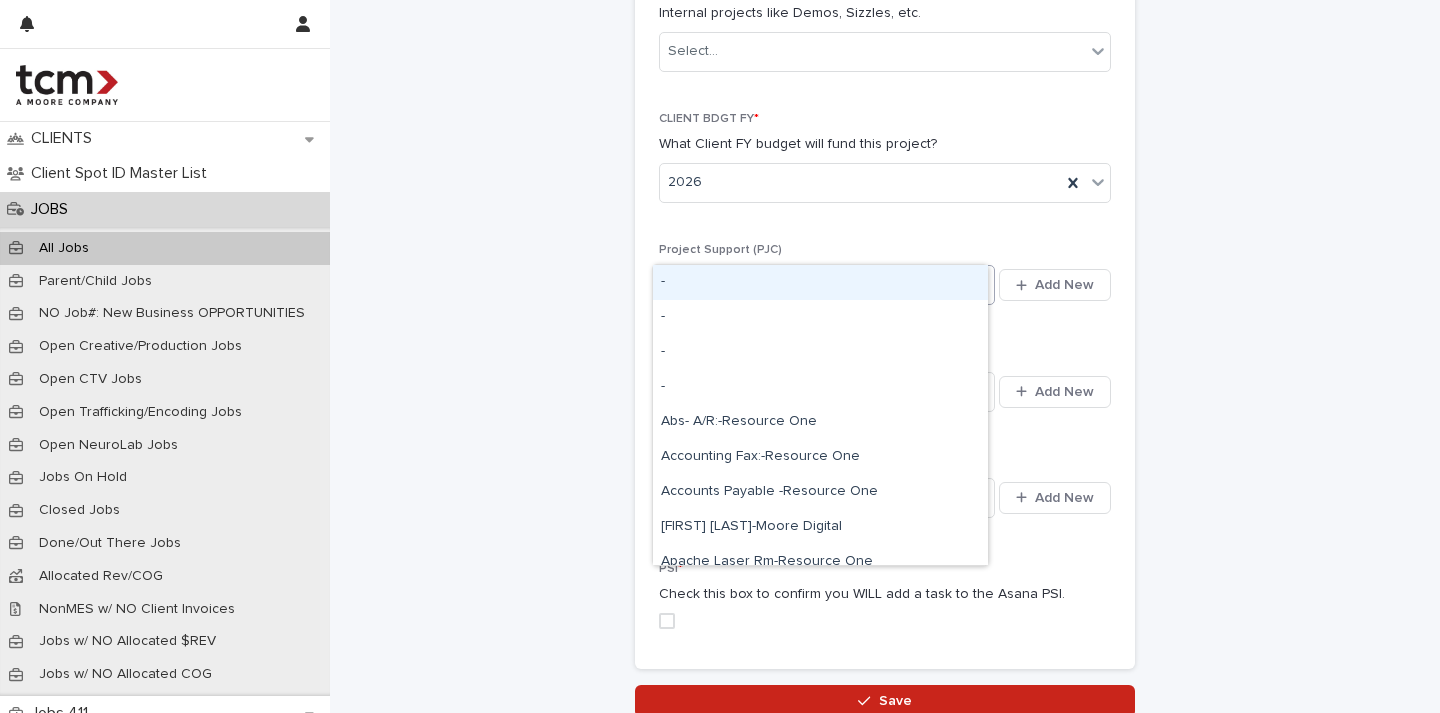 click on "Select..." at bounding box center (814, 285) 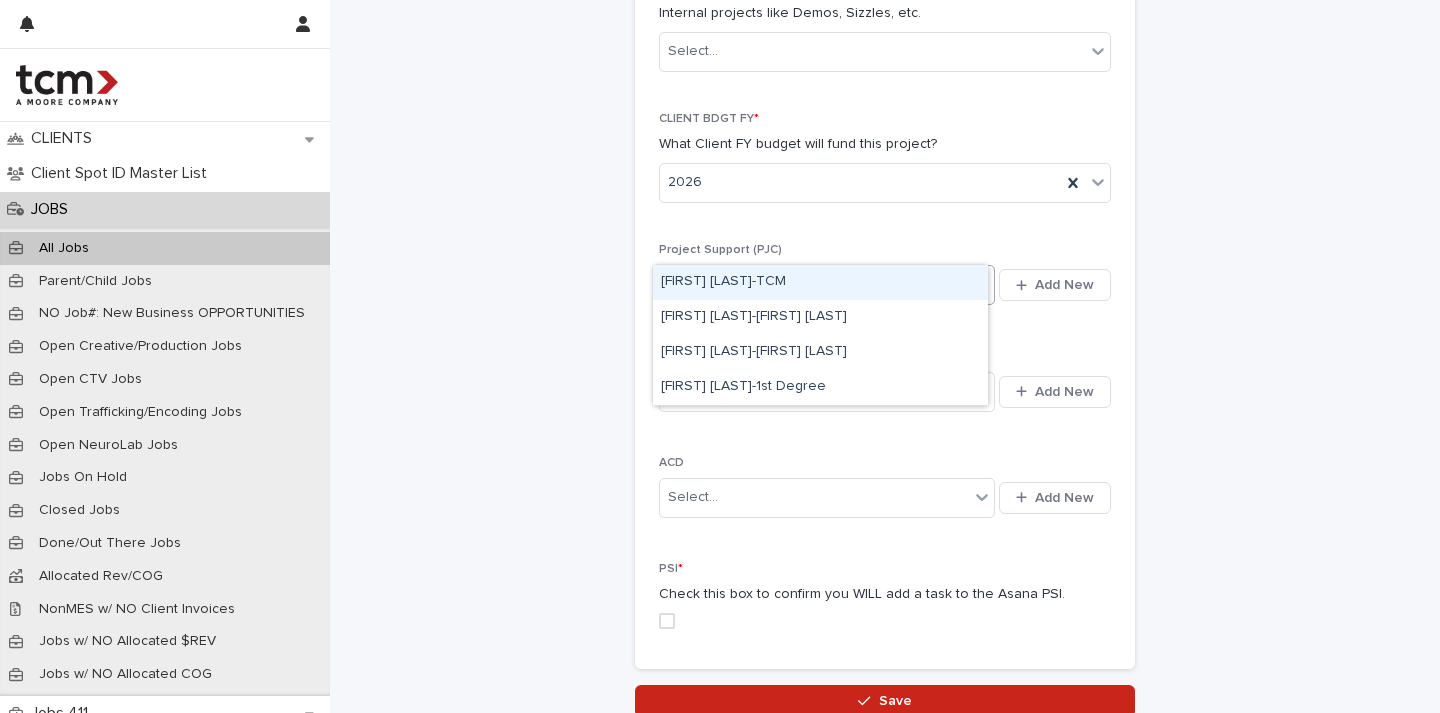 type on "****" 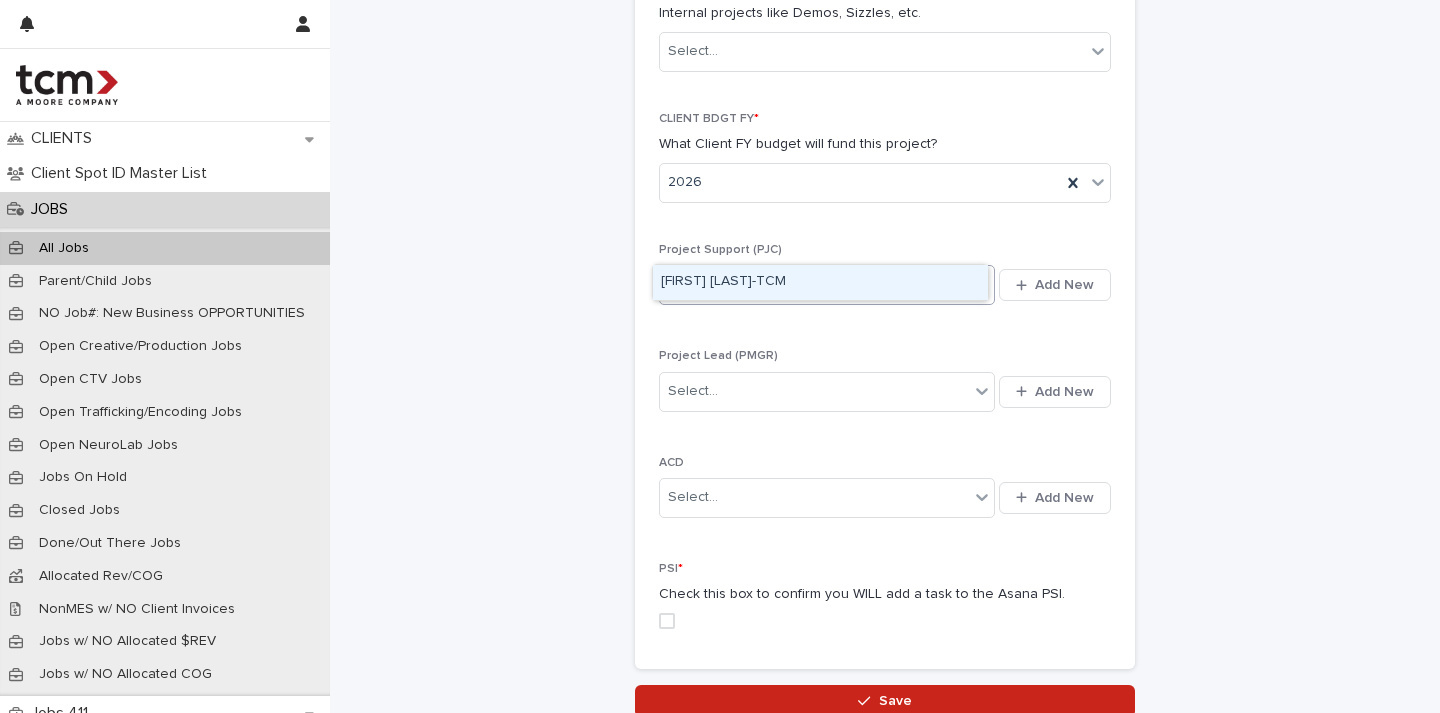 type 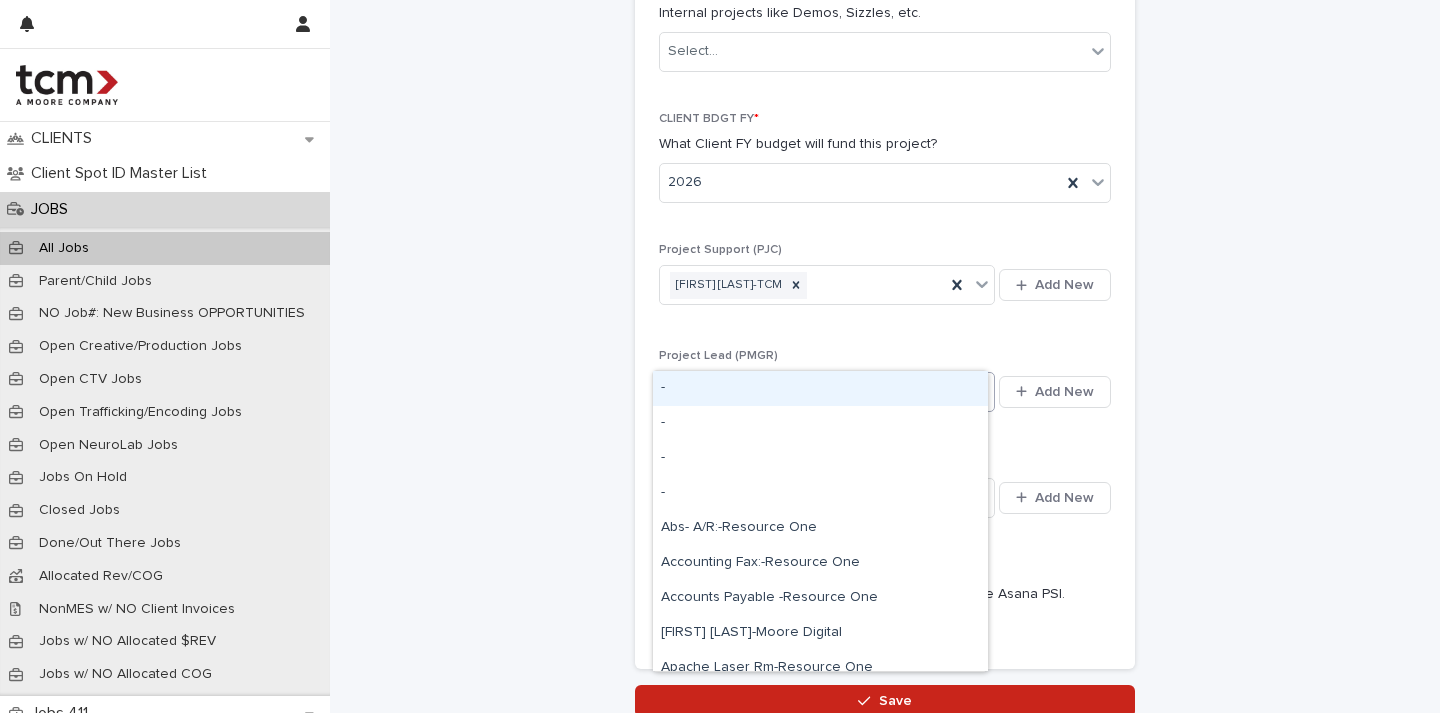 click on "Select..." at bounding box center [814, 391] 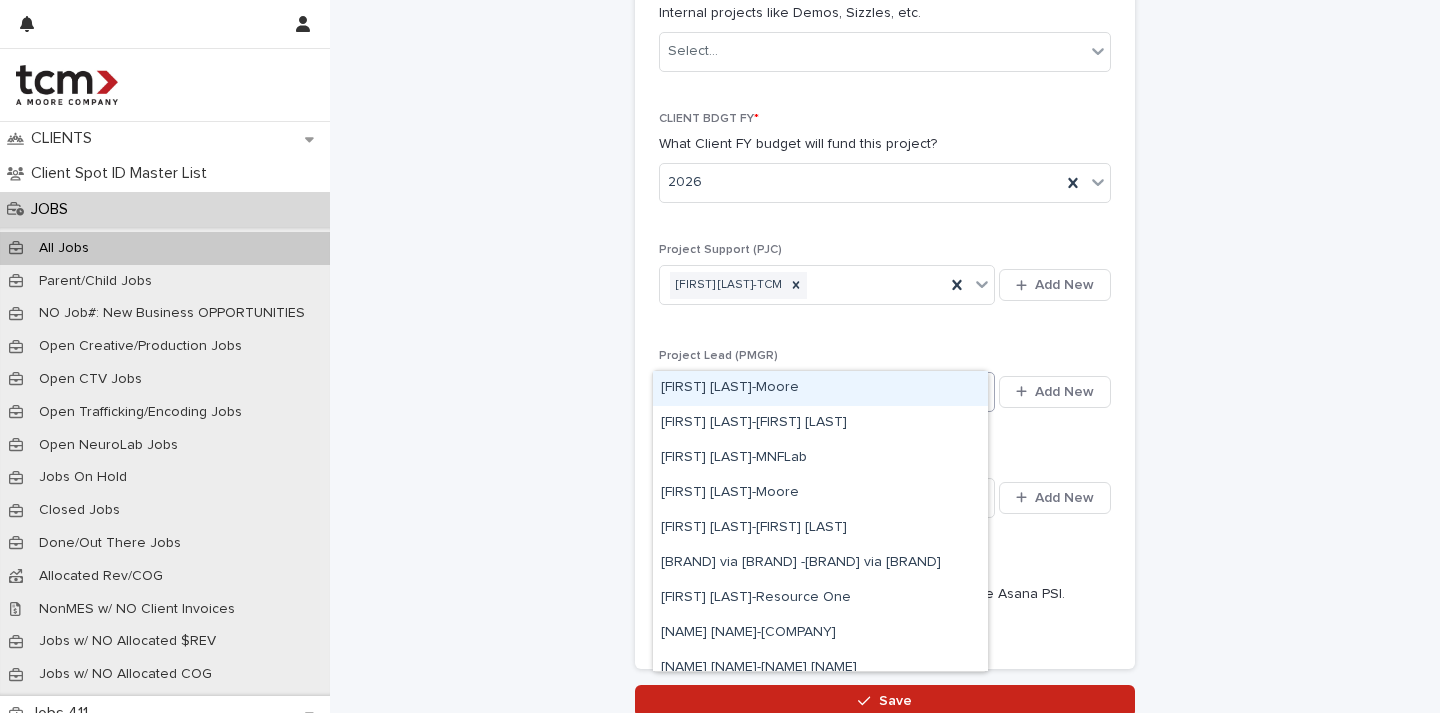 type on "****" 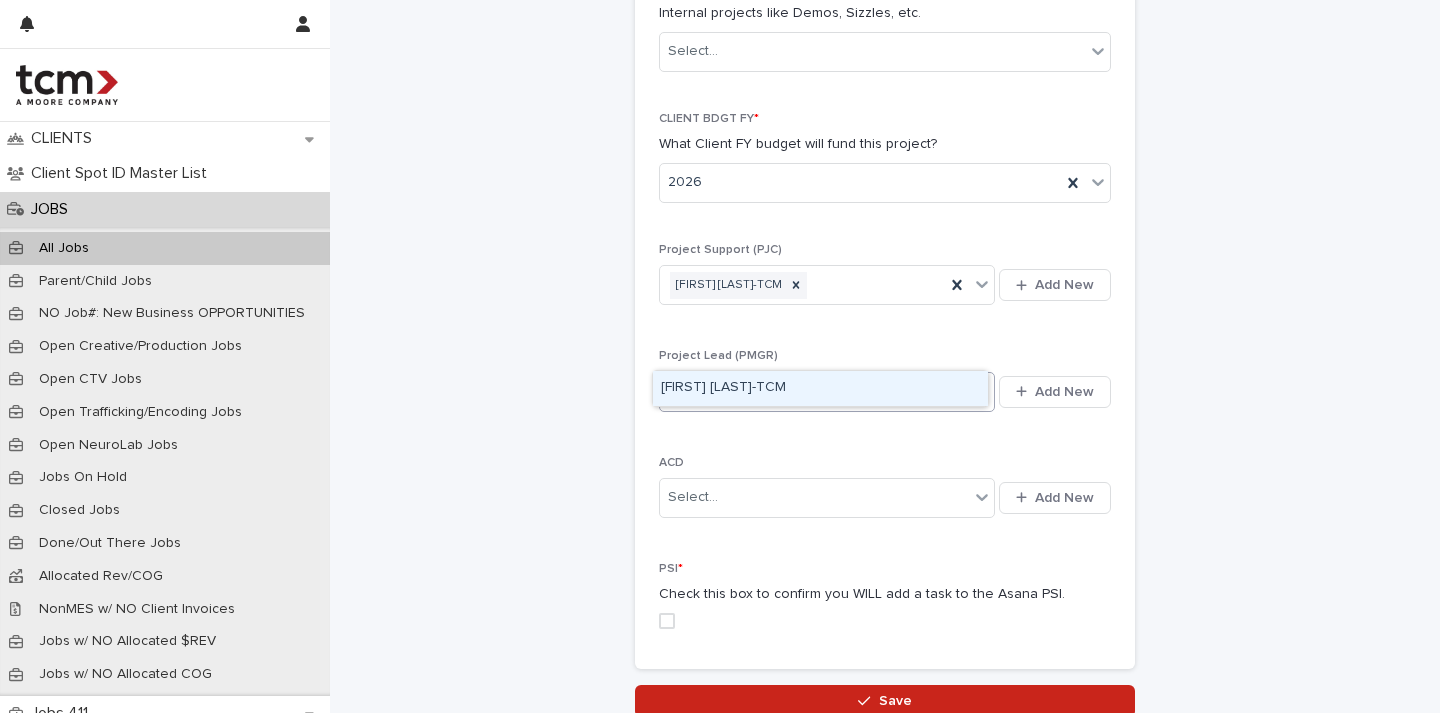 click on "[FIRST] [LAST]-TCM" at bounding box center [820, 388] 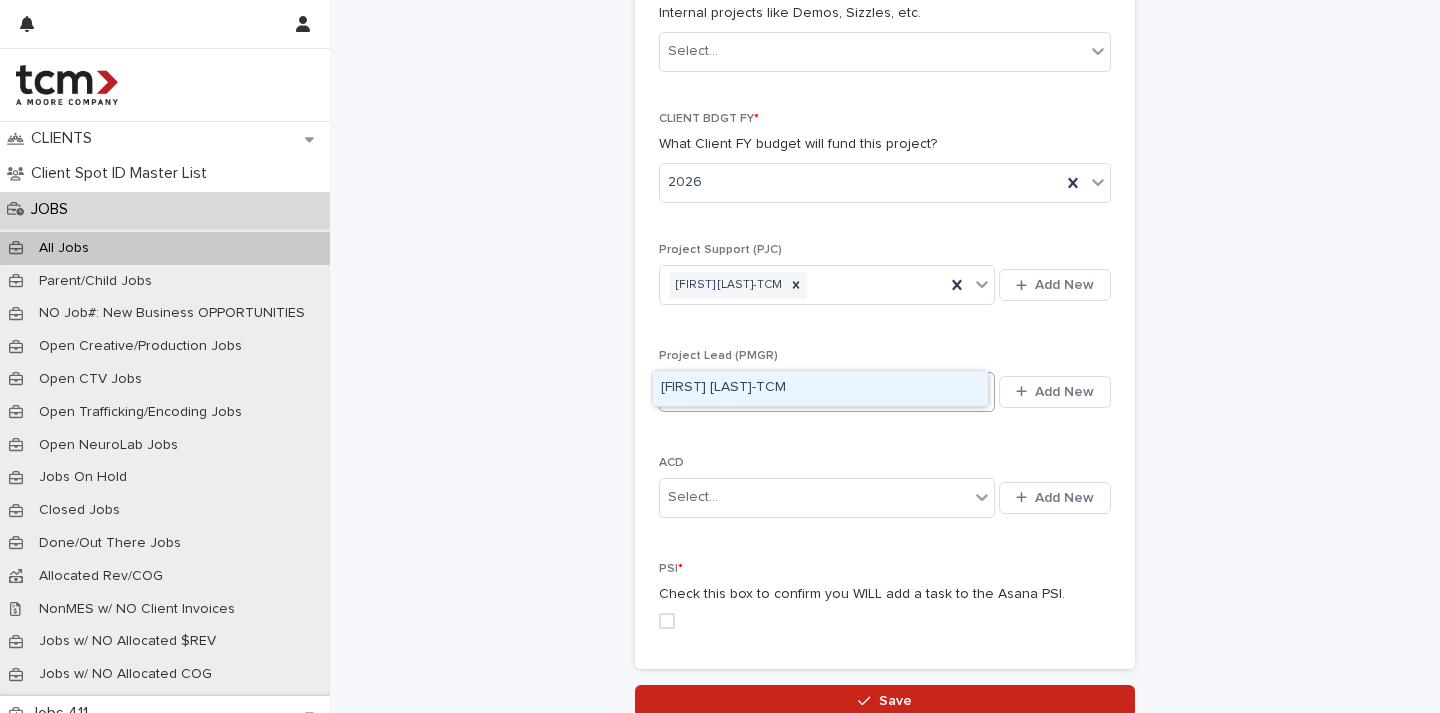 type 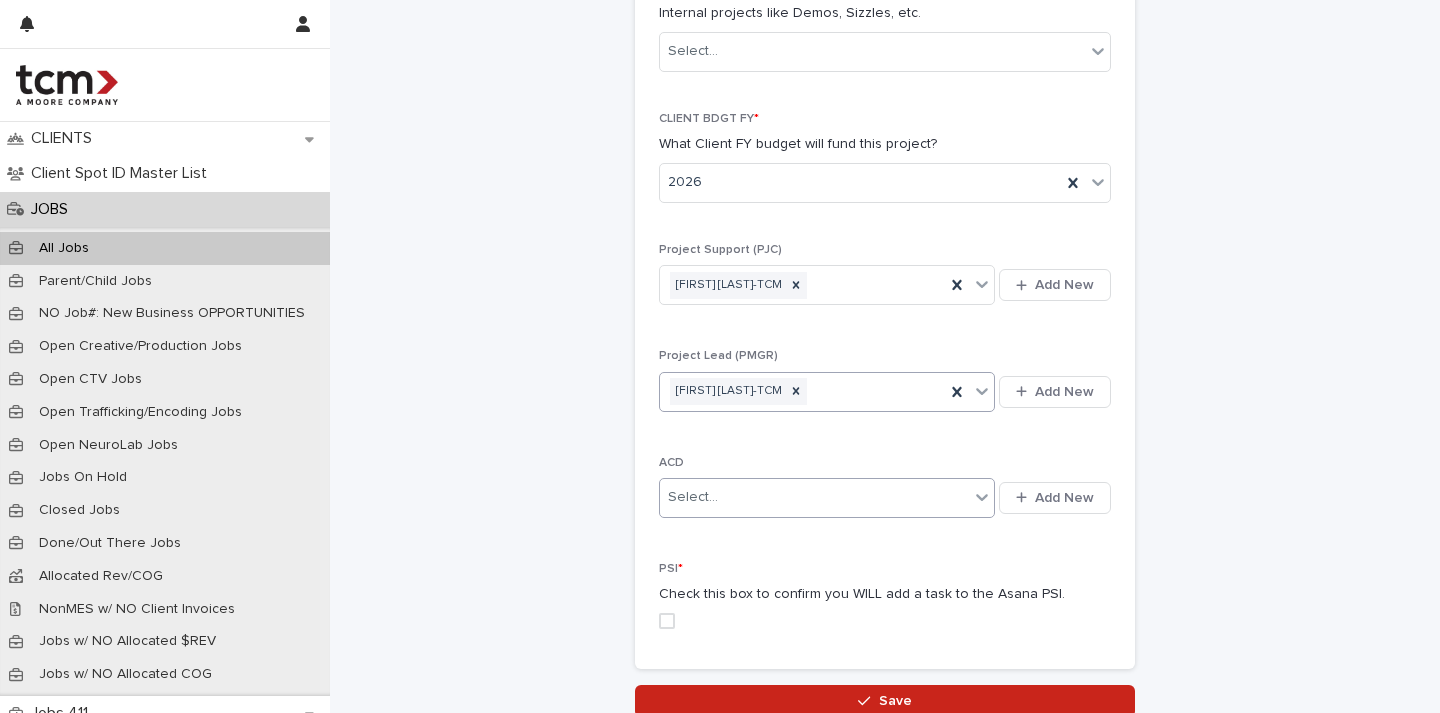 click on "Select..." at bounding box center (814, 497) 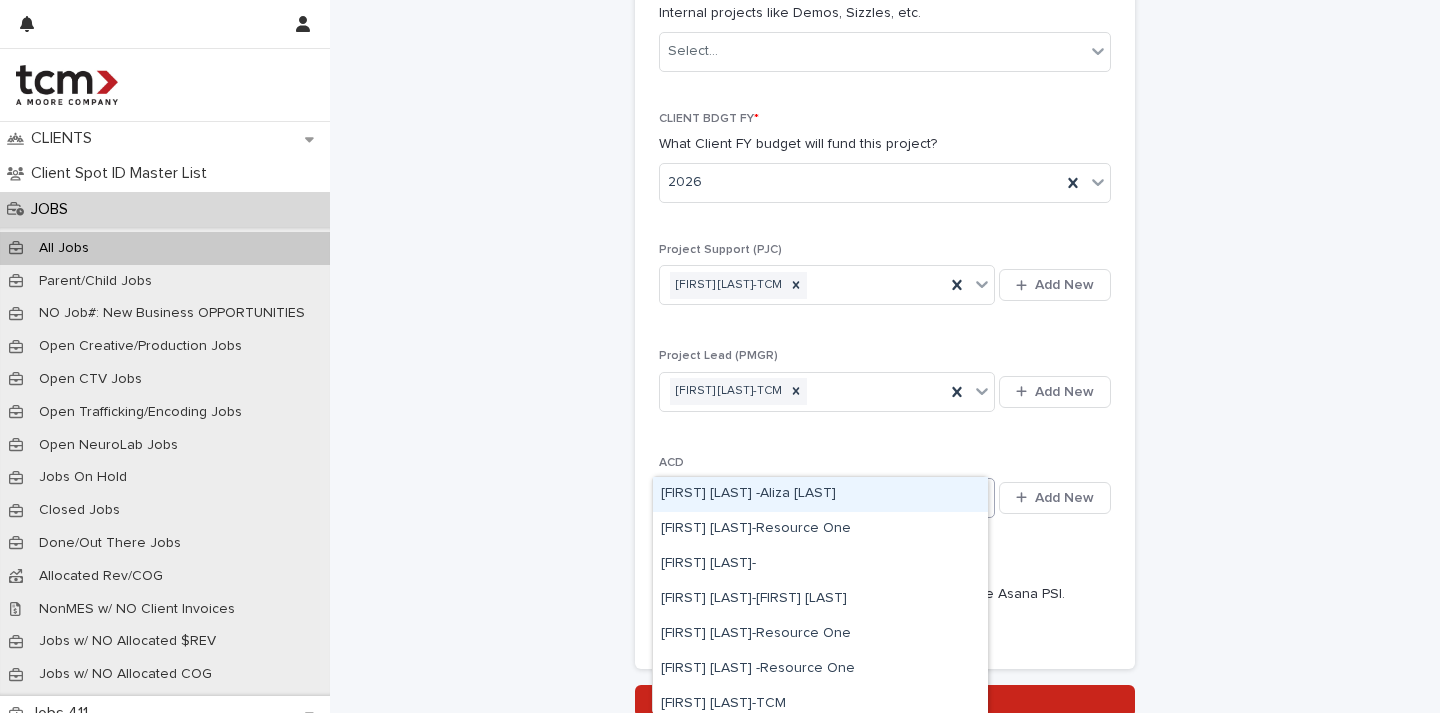type on "****" 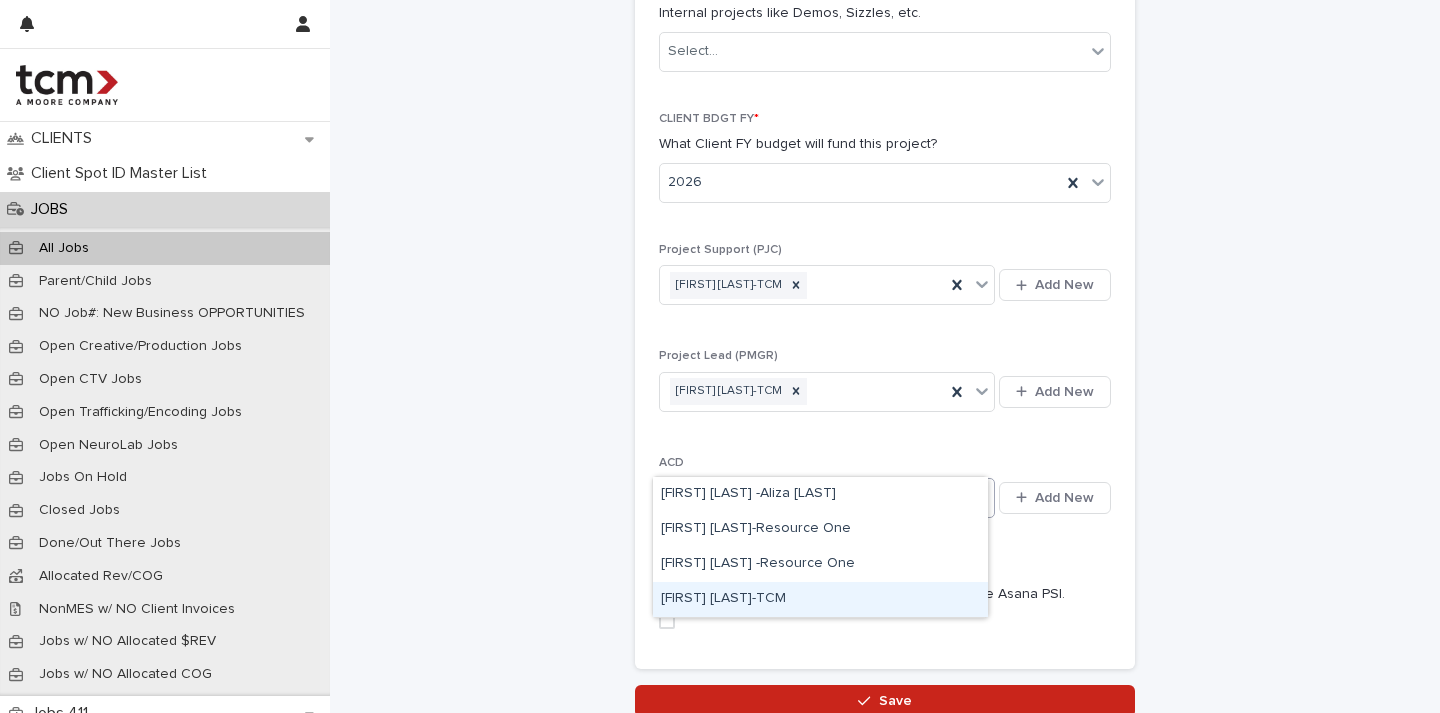 click on "[FIRST] [LAST]-TCM" at bounding box center (820, 599) 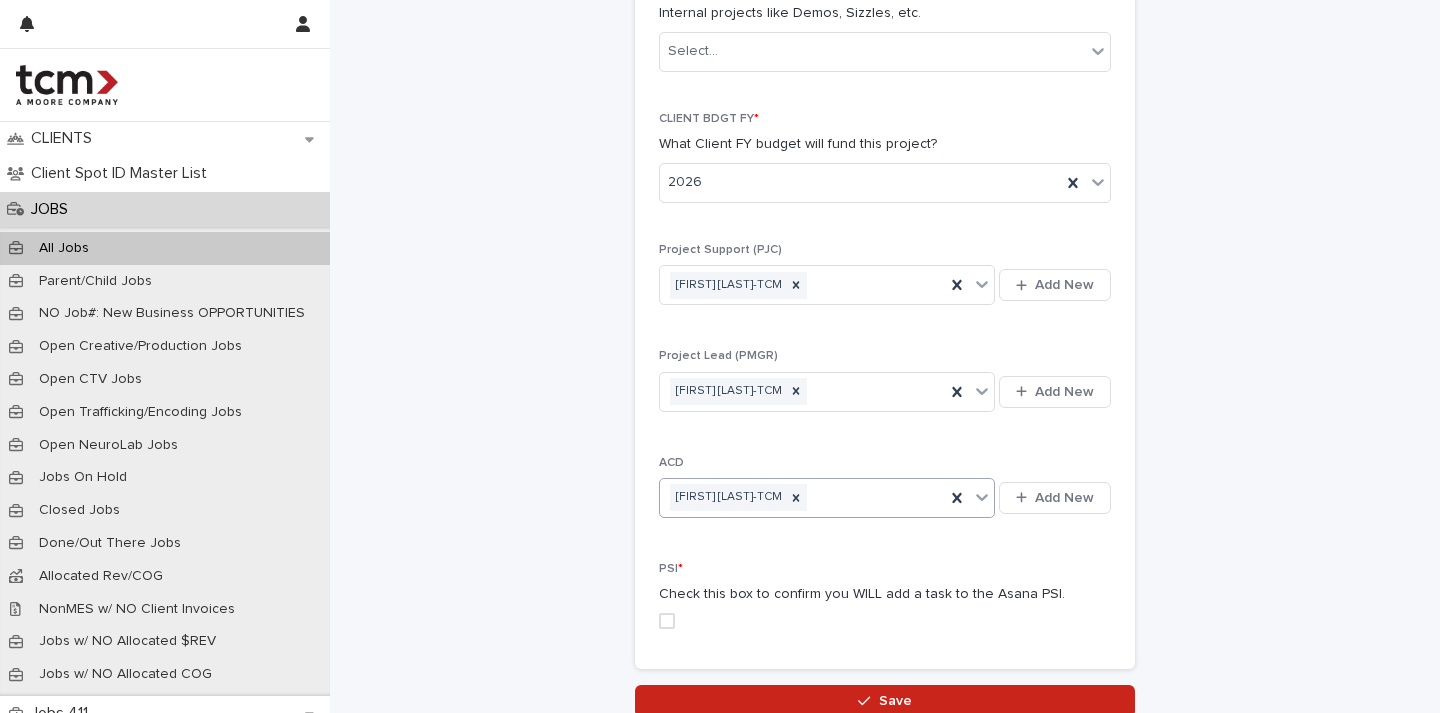 click at bounding box center [667, 621] 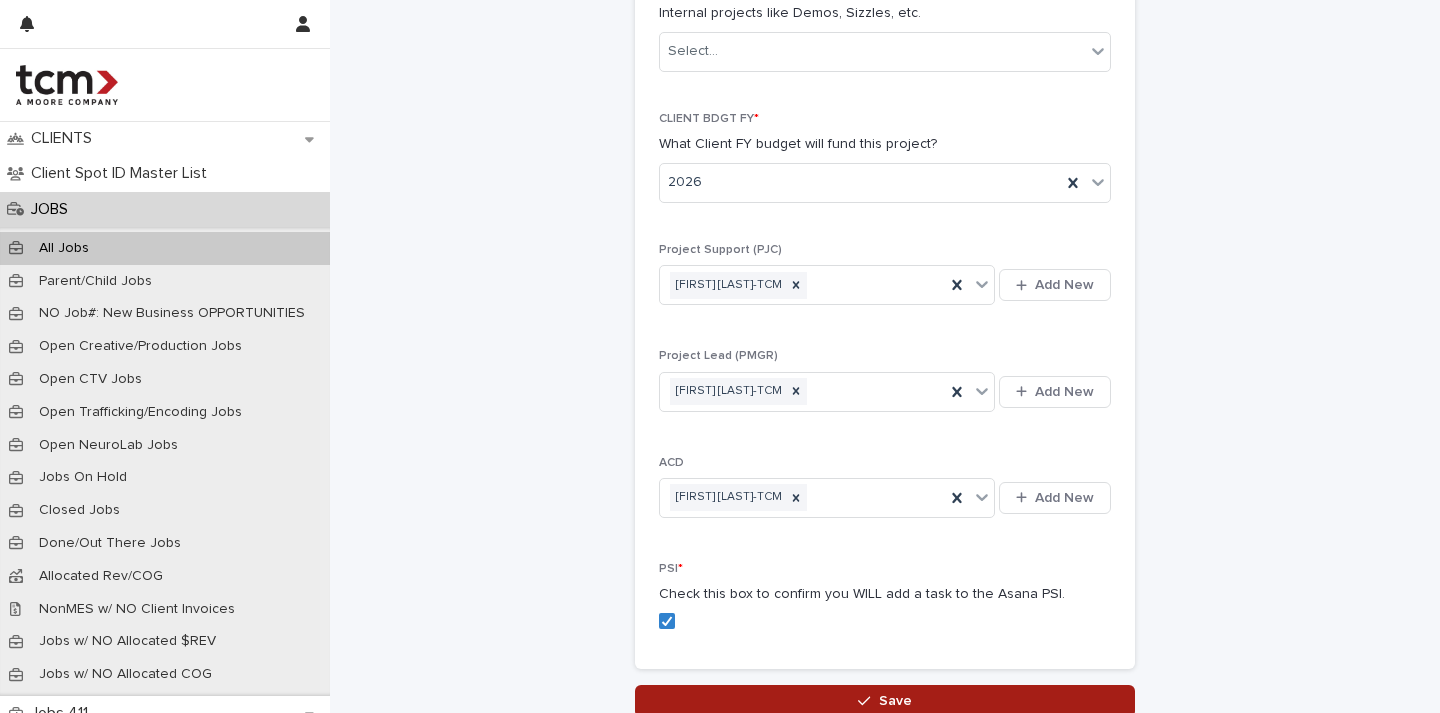 click on "Save" at bounding box center [885, 701] 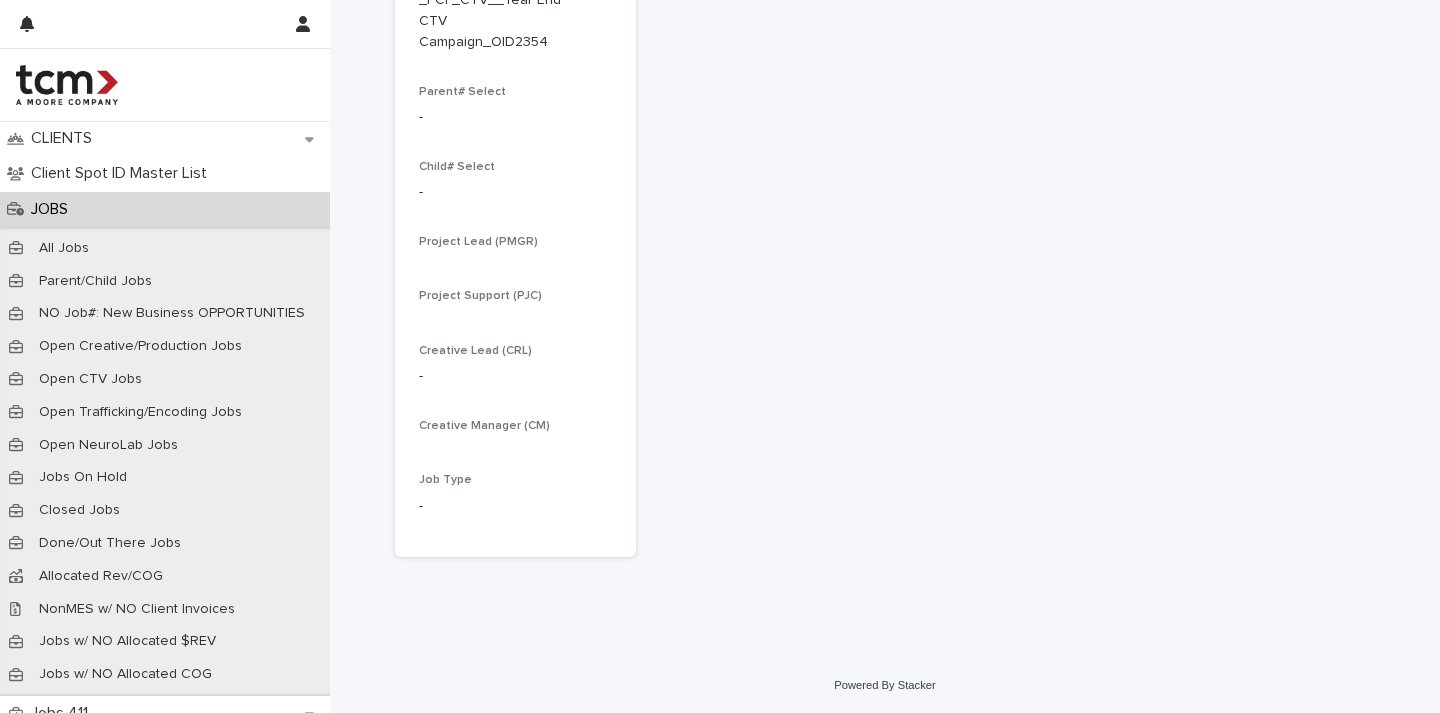 scroll, scrollTop: 422, scrollLeft: 0, axis: vertical 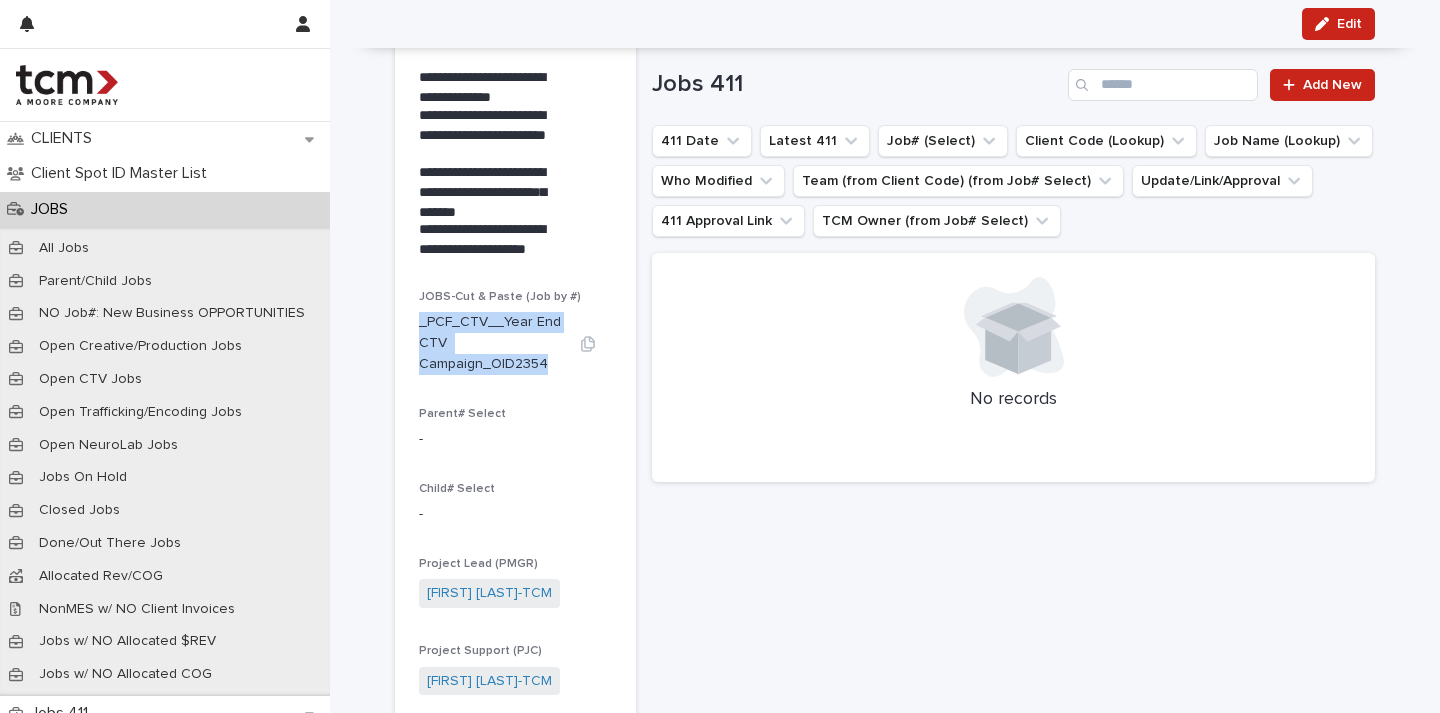 drag, startPoint x: 414, startPoint y: 315, endPoint x: 544, endPoint y: 363, distance: 138.57849 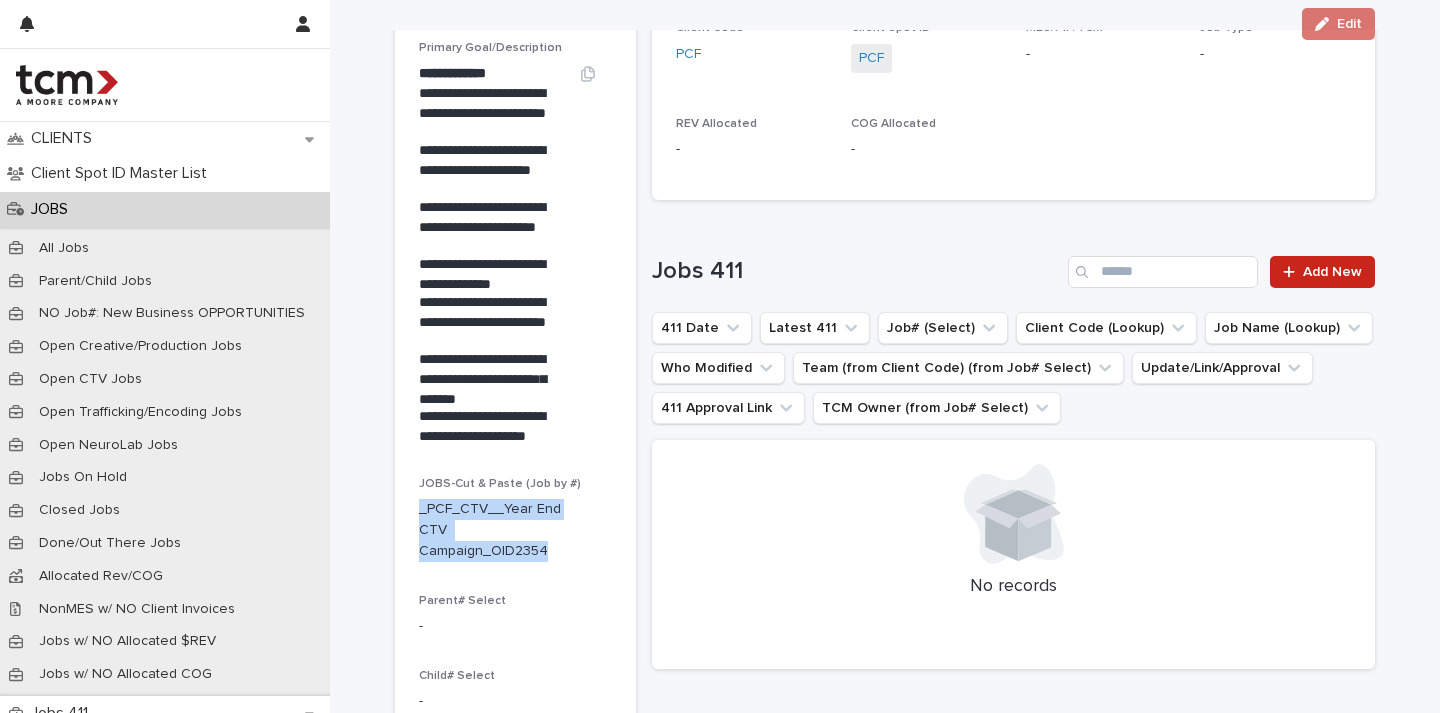 scroll, scrollTop: 400, scrollLeft: 0, axis: vertical 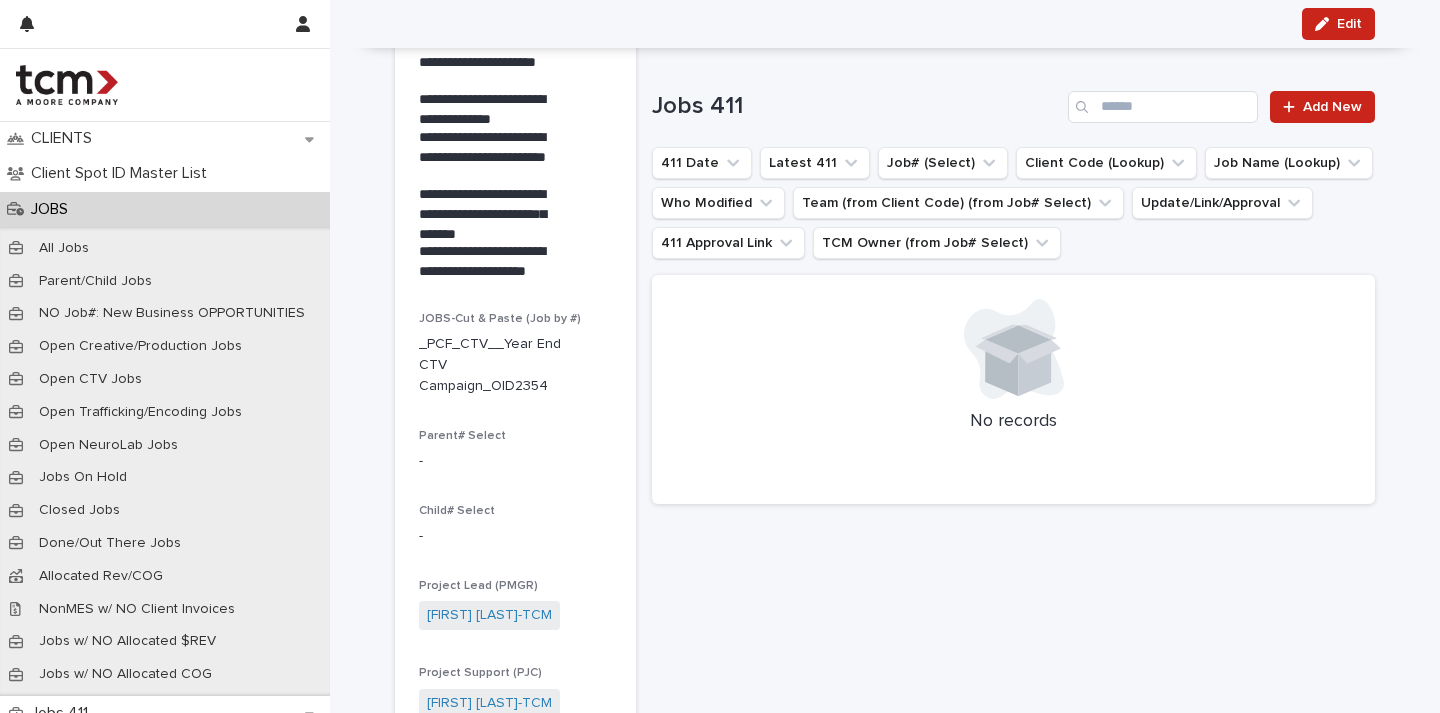 click on "**********" at bounding box center (515, 387) 